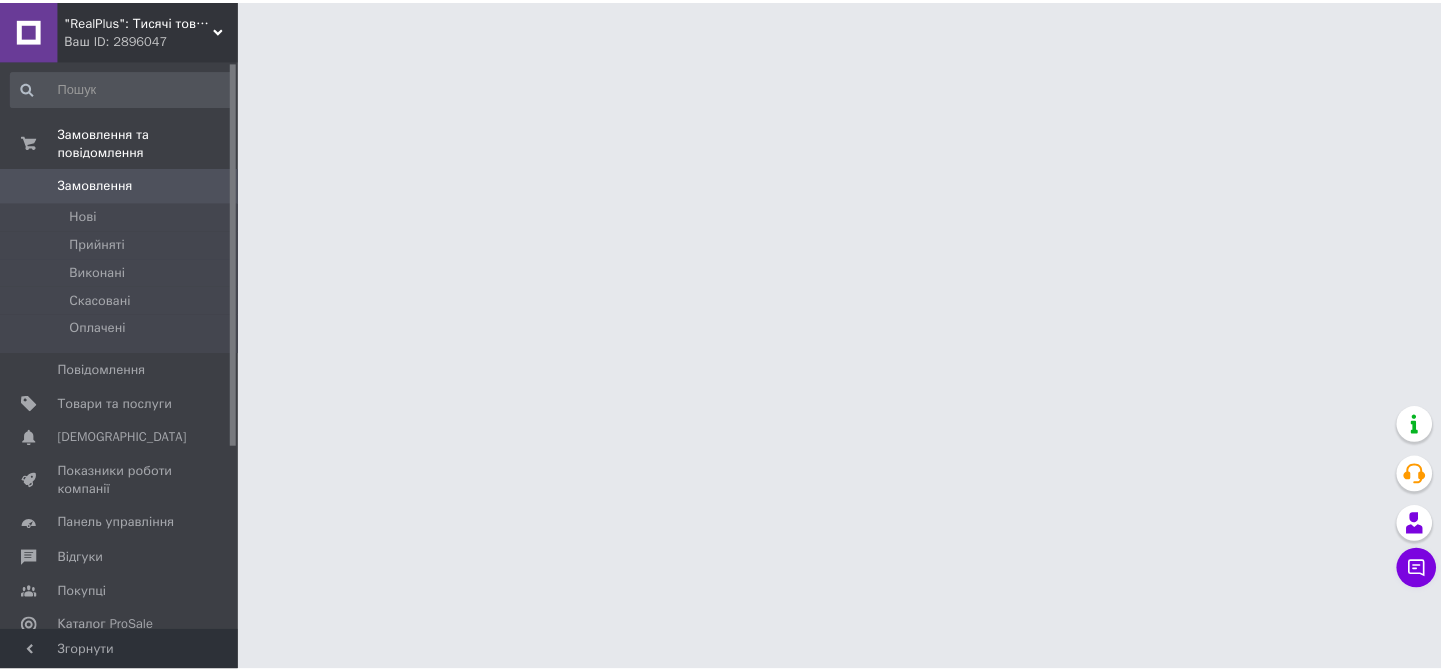 scroll, scrollTop: 0, scrollLeft: 0, axis: both 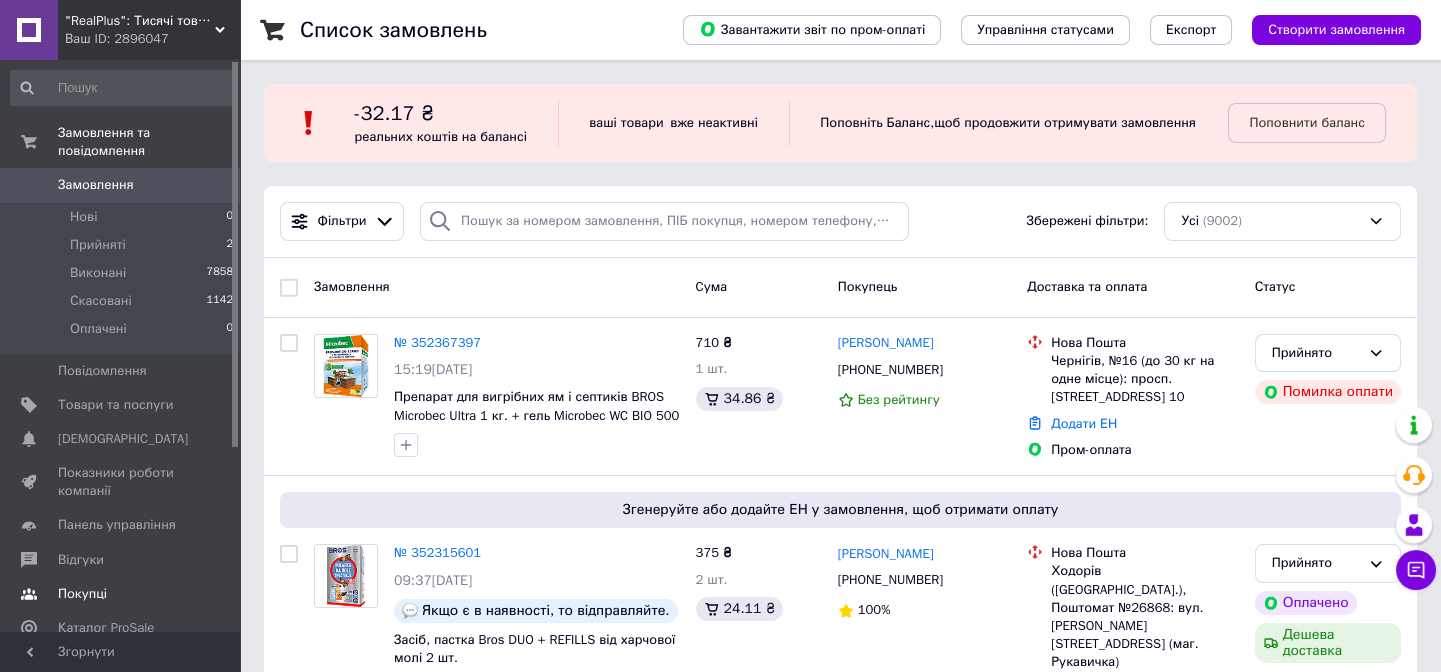 click on "Покупці" at bounding box center [121, 594] 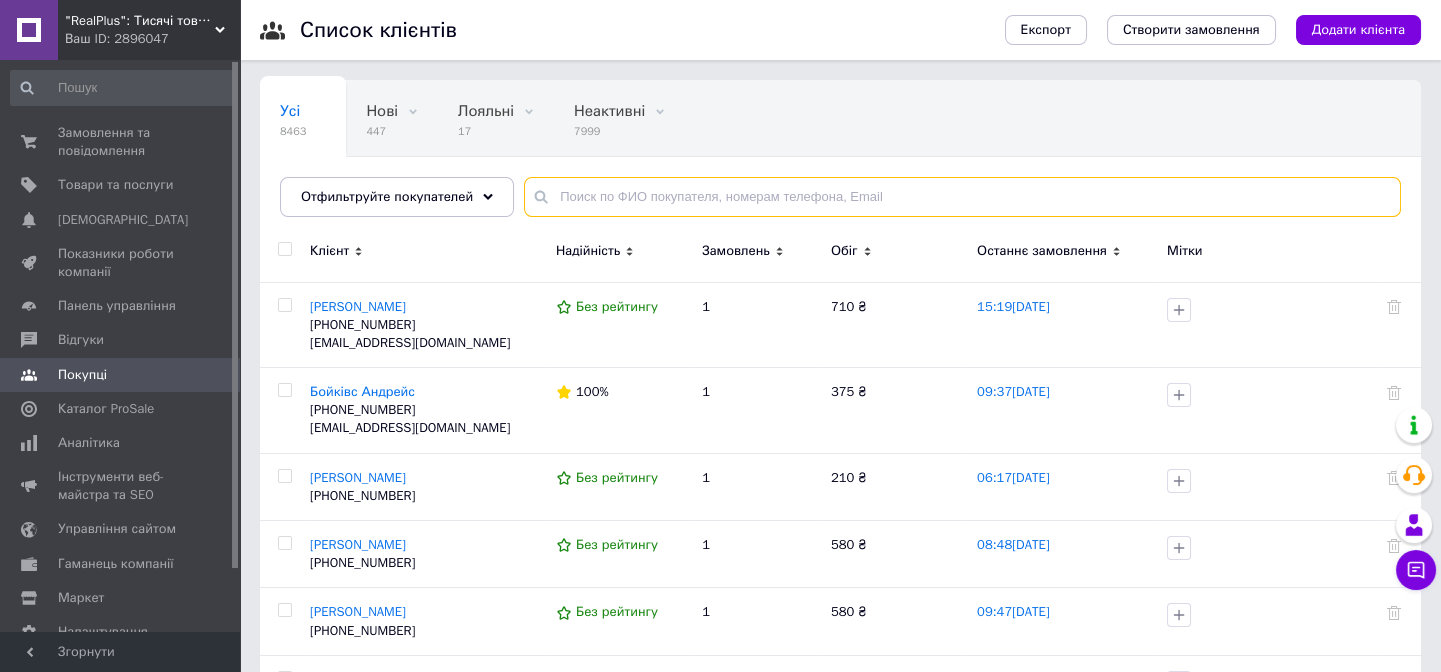 click at bounding box center (962, 197) 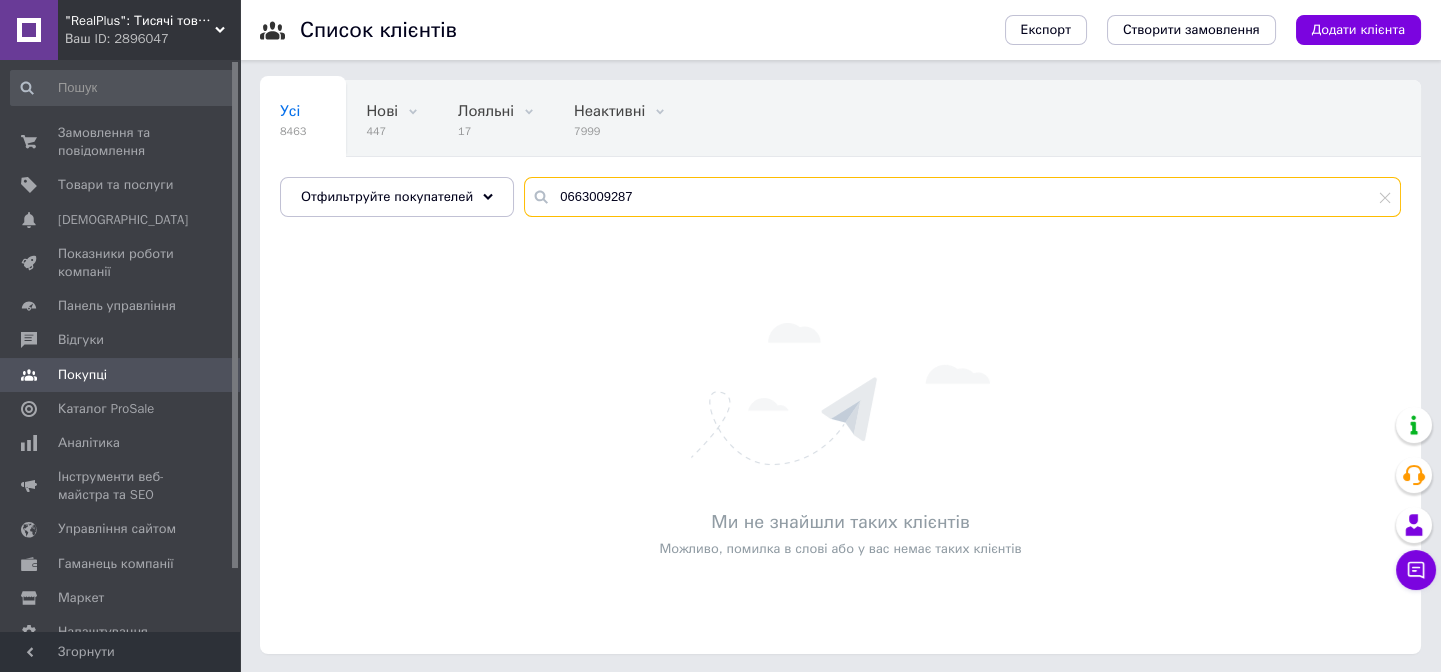 click on "0663009287" at bounding box center (962, 197) 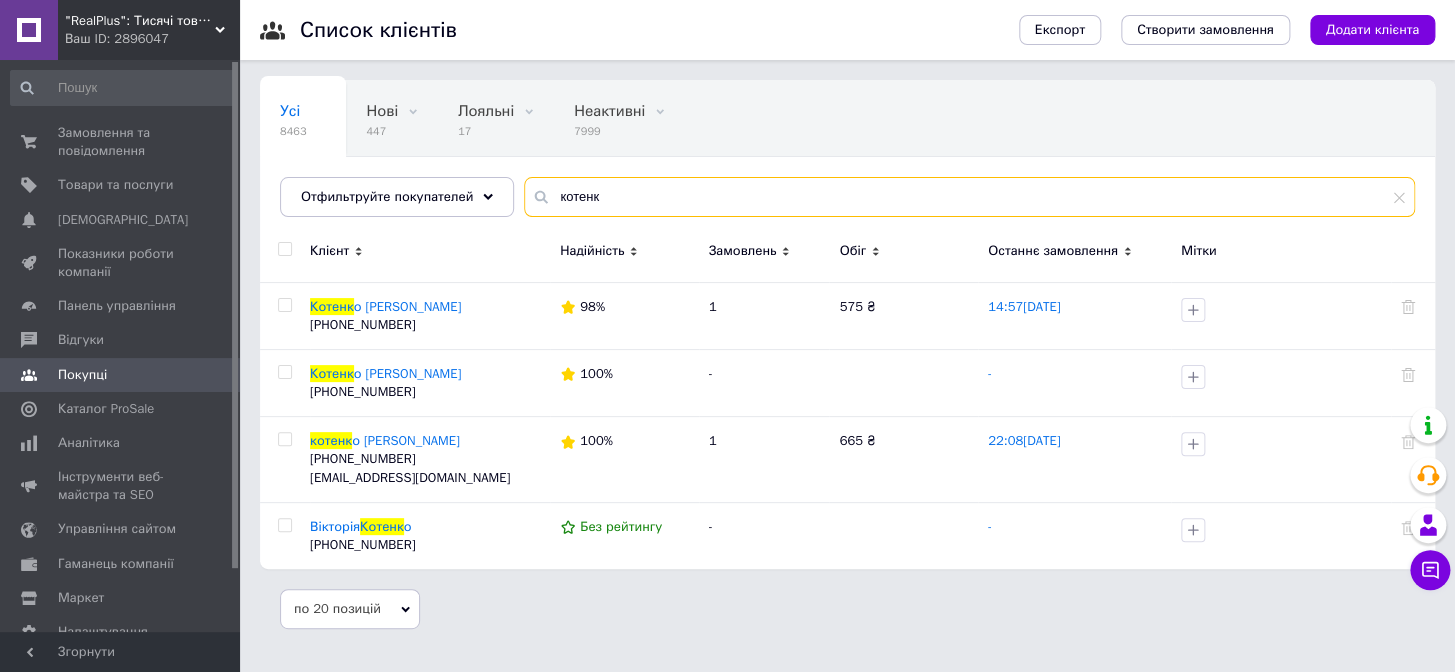 type on "котенк" 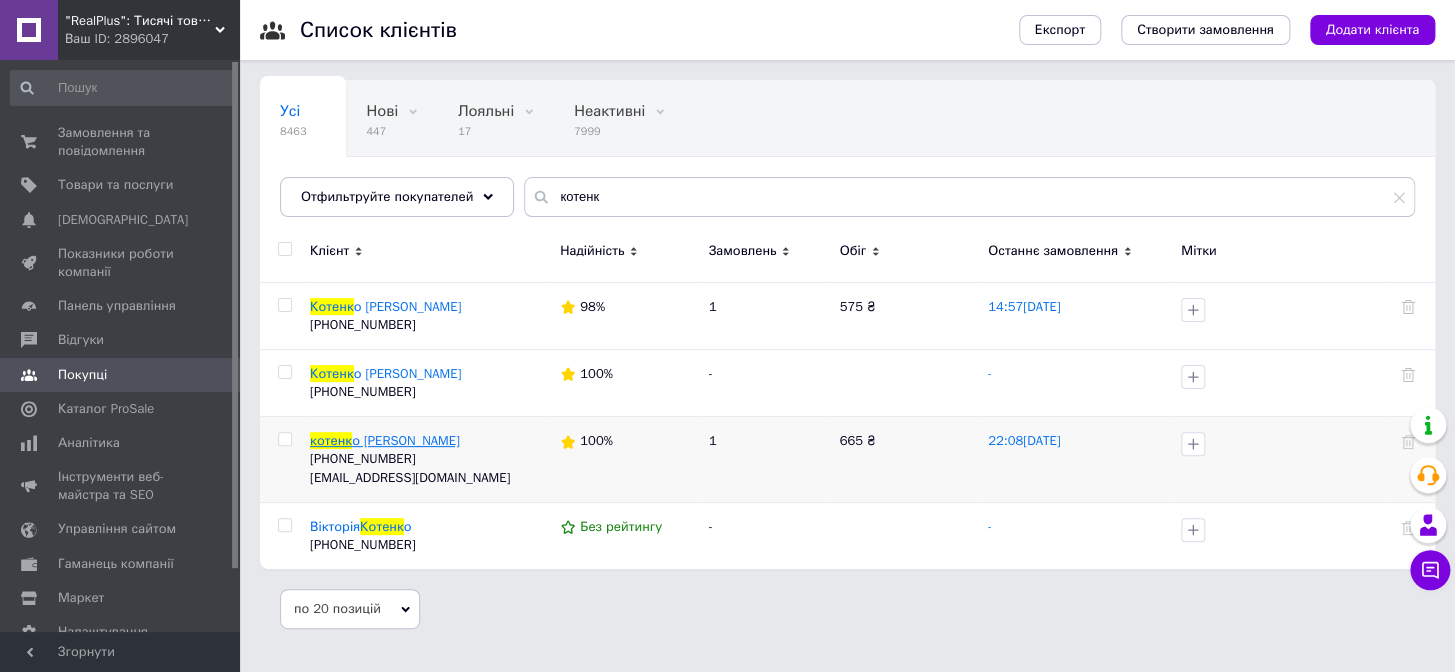 click on "котенк" at bounding box center [331, 440] 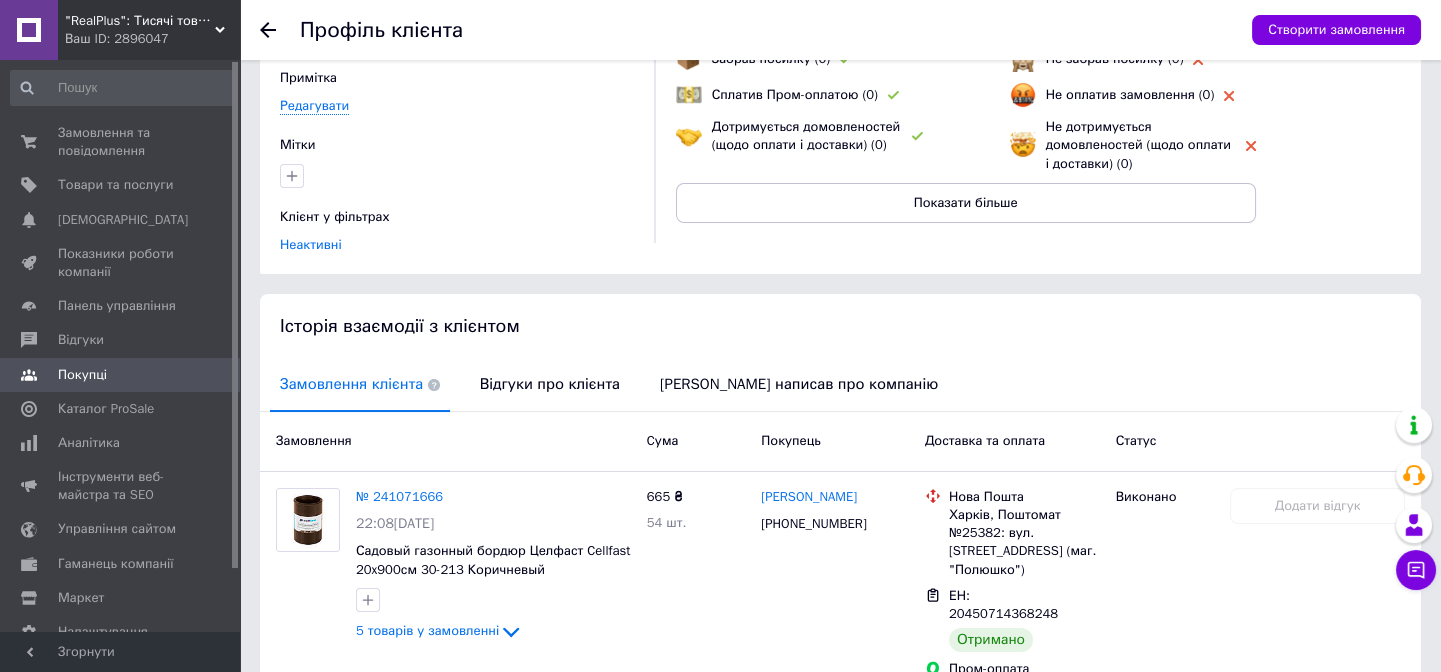 scroll, scrollTop: 275, scrollLeft: 0, axis: vertical 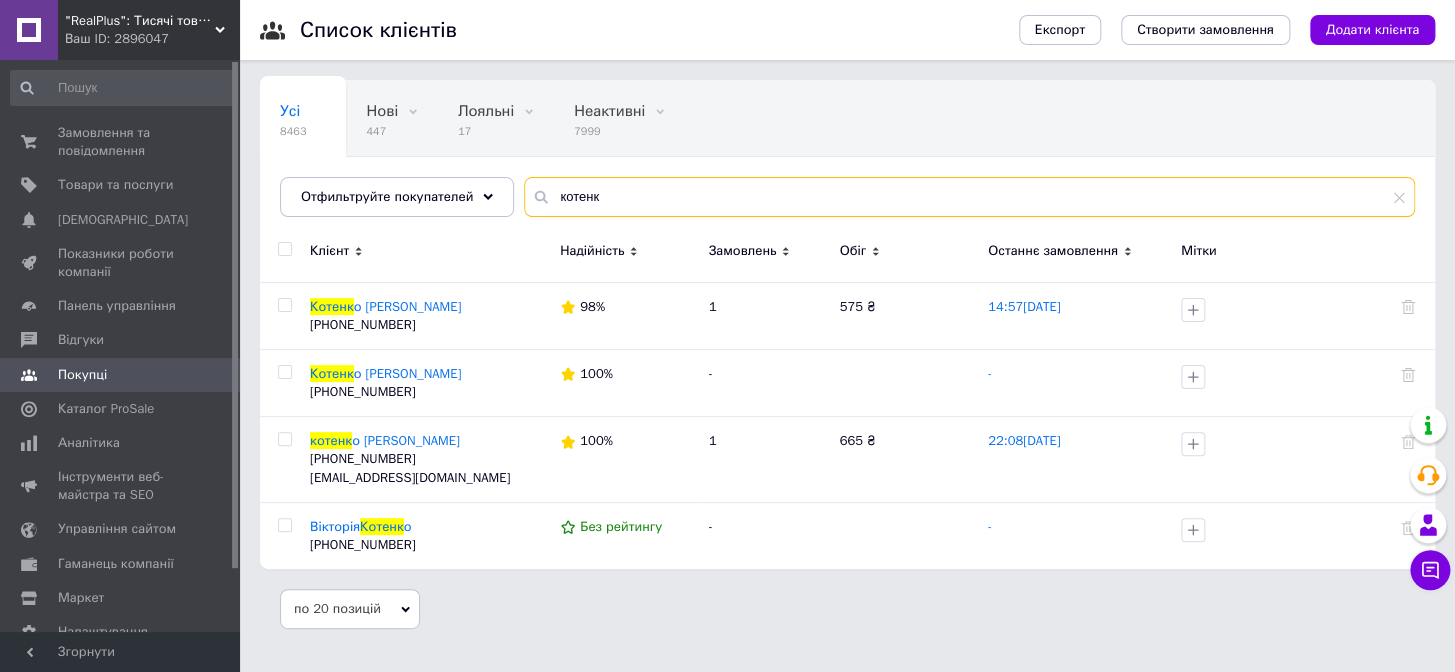 click on "котенк" at bounding box center [969, 197] 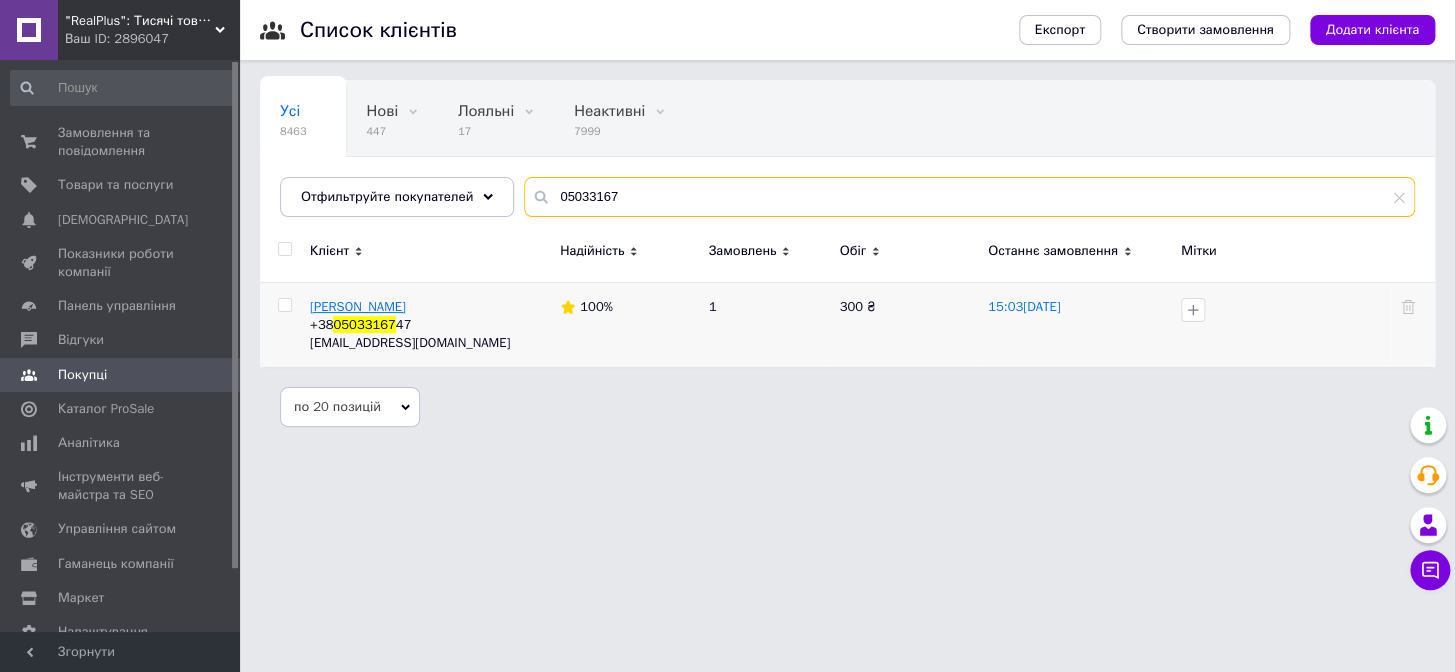 type on "05033167" 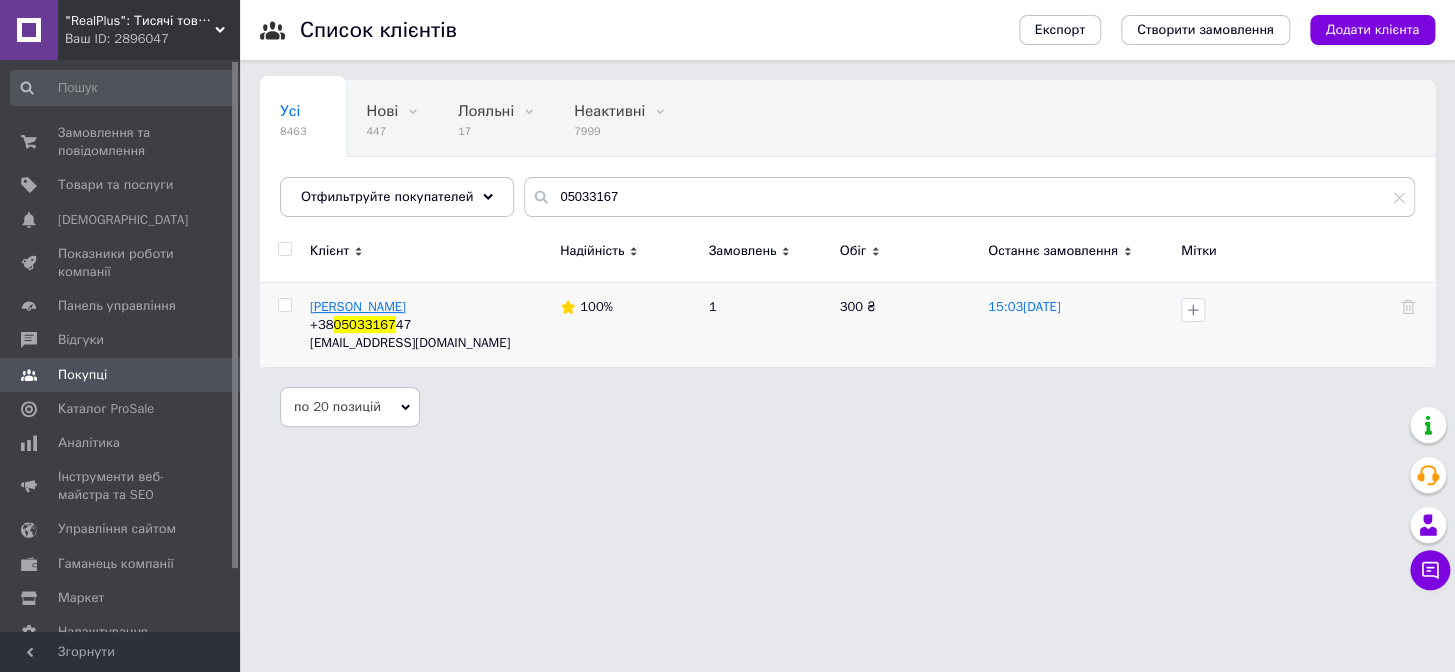 click on "[PERSON_NAME]" at bounding box center (358, 306) 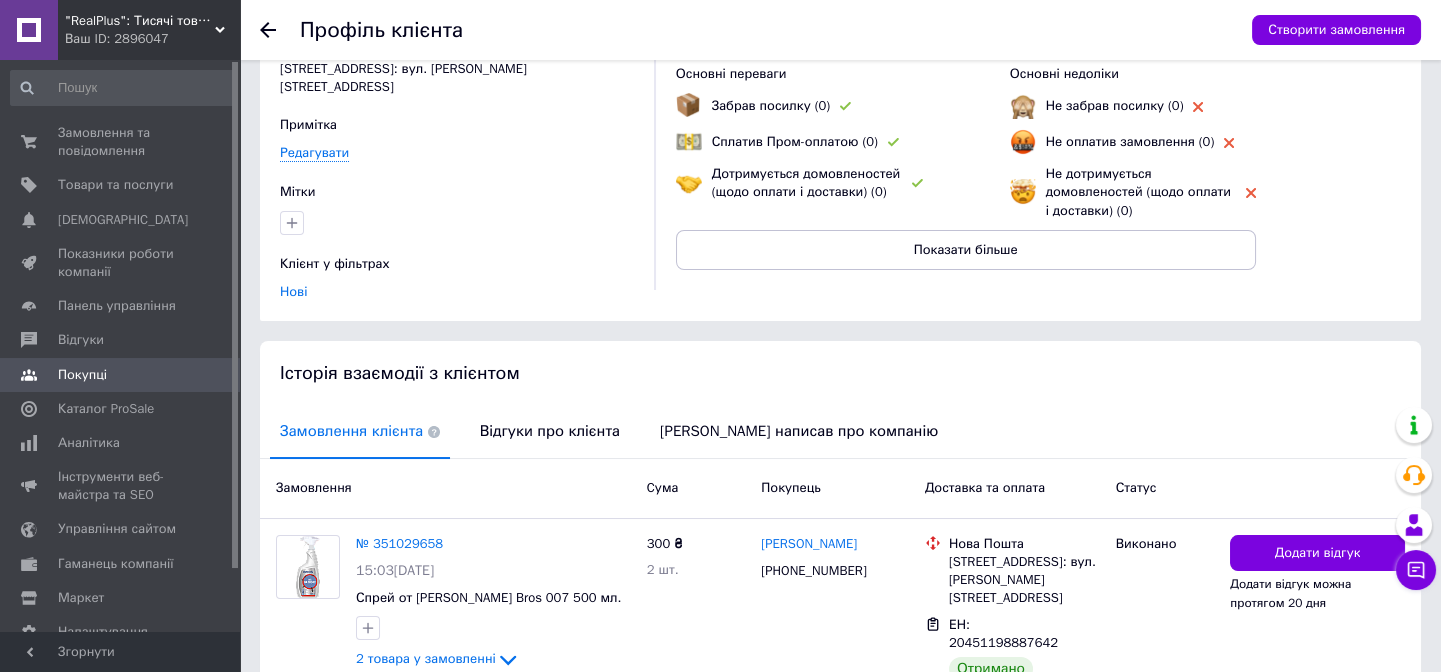 scroll, scrollTop: 181, scrollLeft: 0, axis: vertical 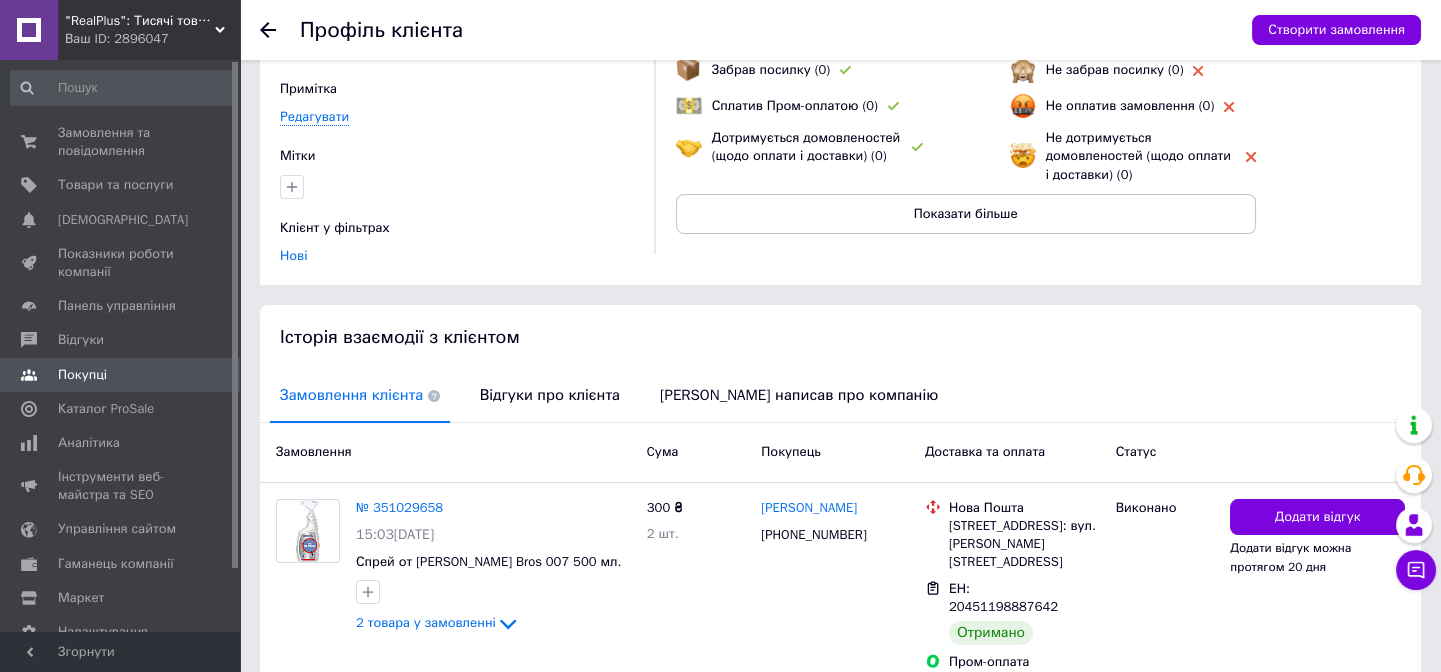 click at bounding box center [212, 375] 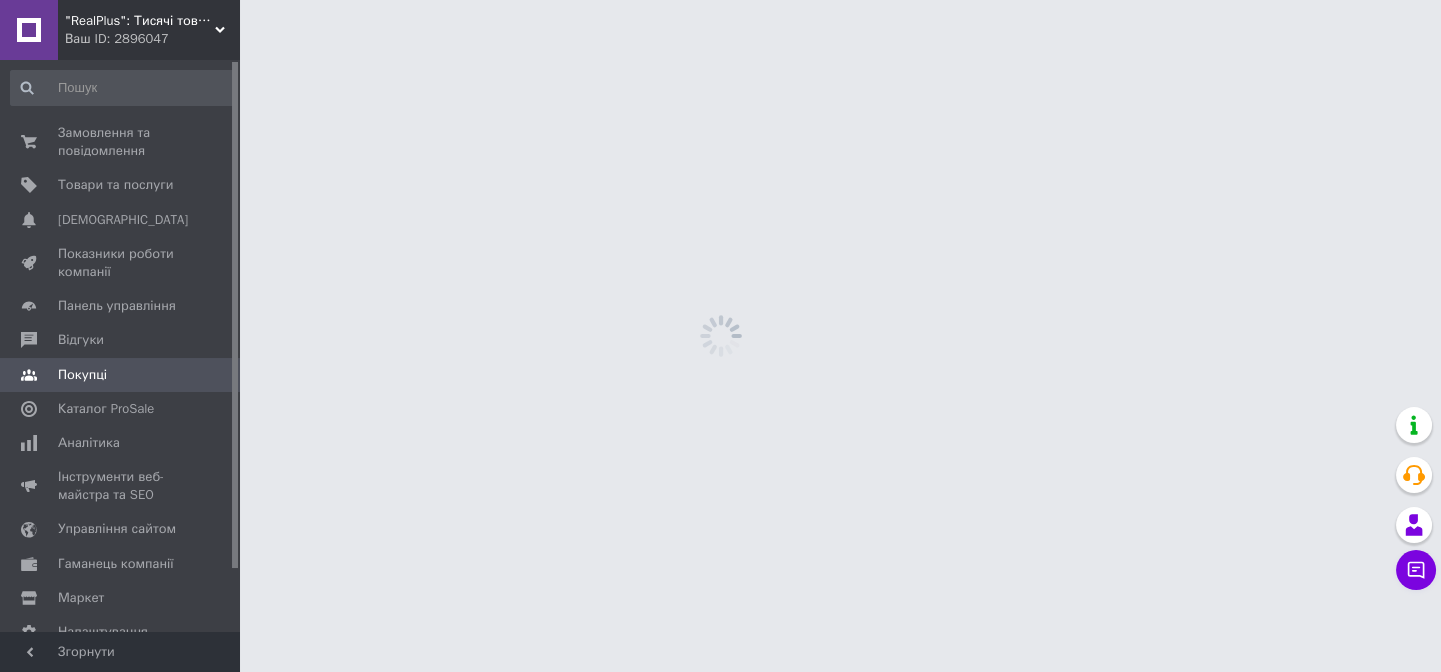 scroll, scrollTop: 0, scrollLeft: 0, axis: both 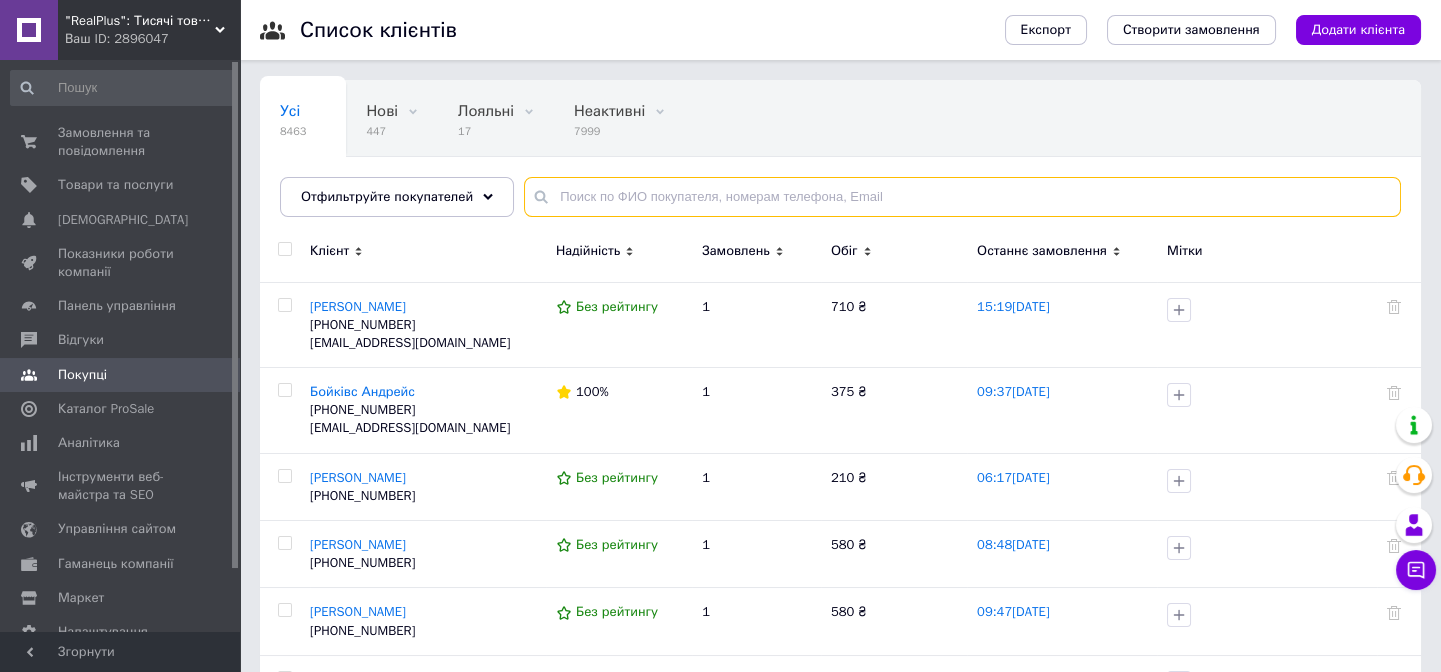 click at bounding box center [962, 197] 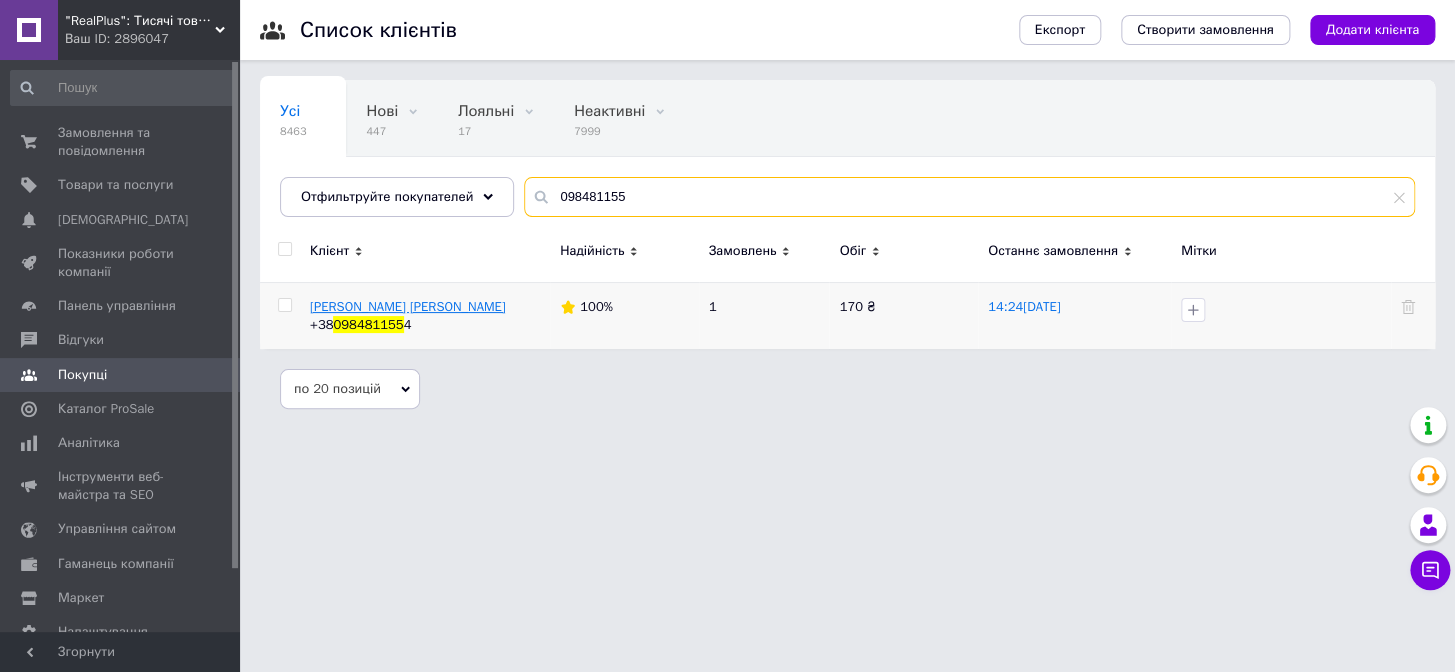 type on "098481155" 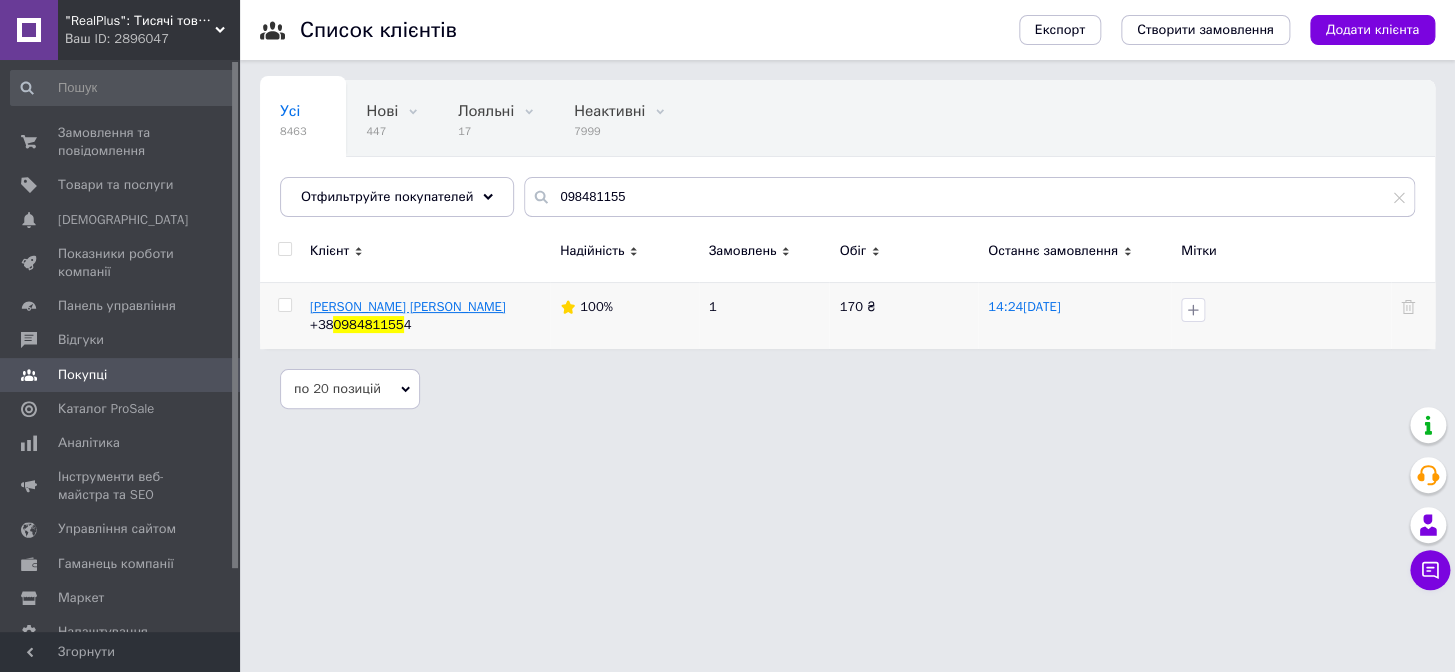 click on "[PERSON_NAME] [PERSON_NAME]" at bounding box center [408, 306] 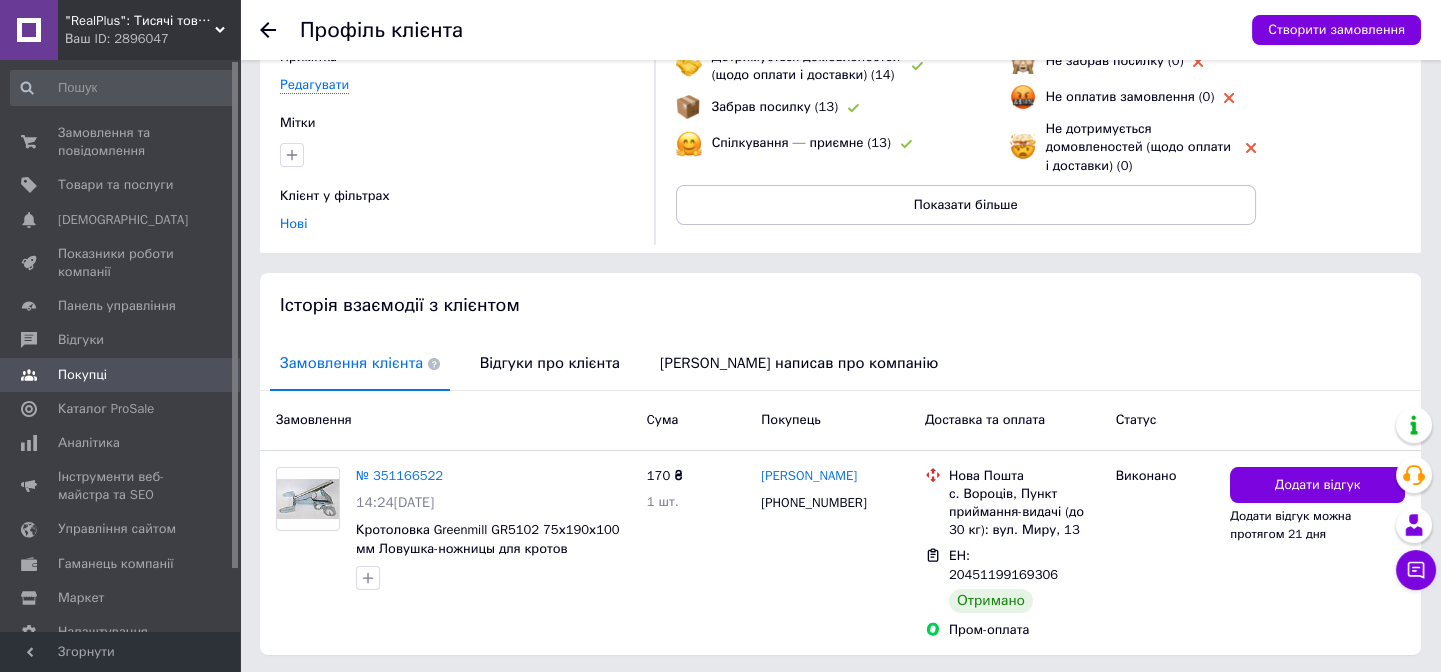 scroll, scrollTop: 233, scrollLeft: 0, axis: vertical 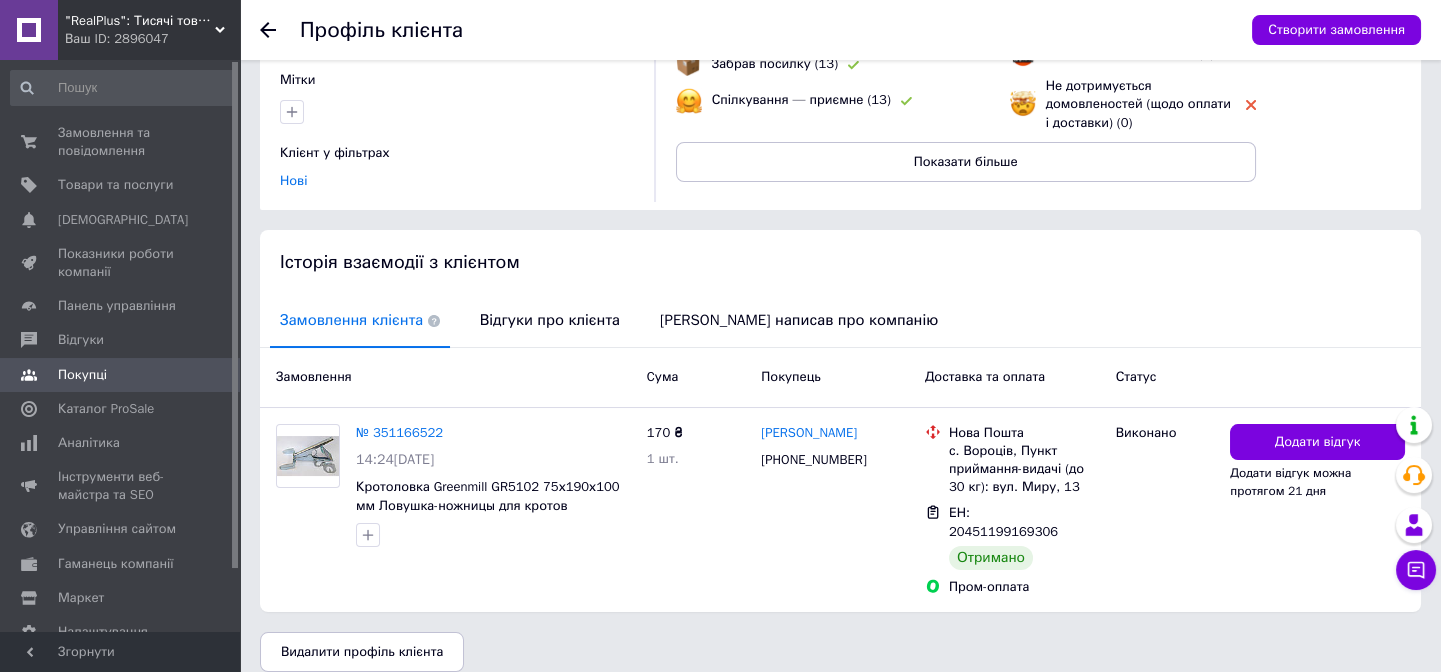 click at bounding box center [212, 375] 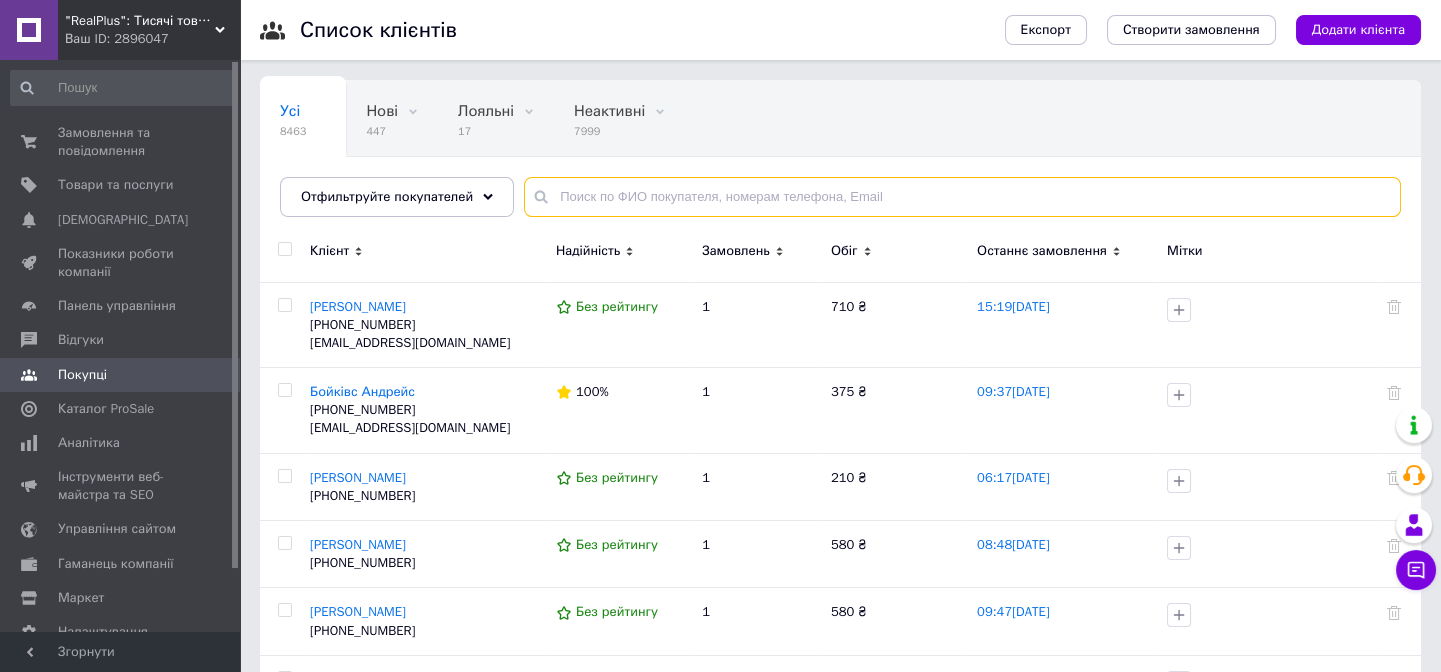 click at bounding box center [962, 197] 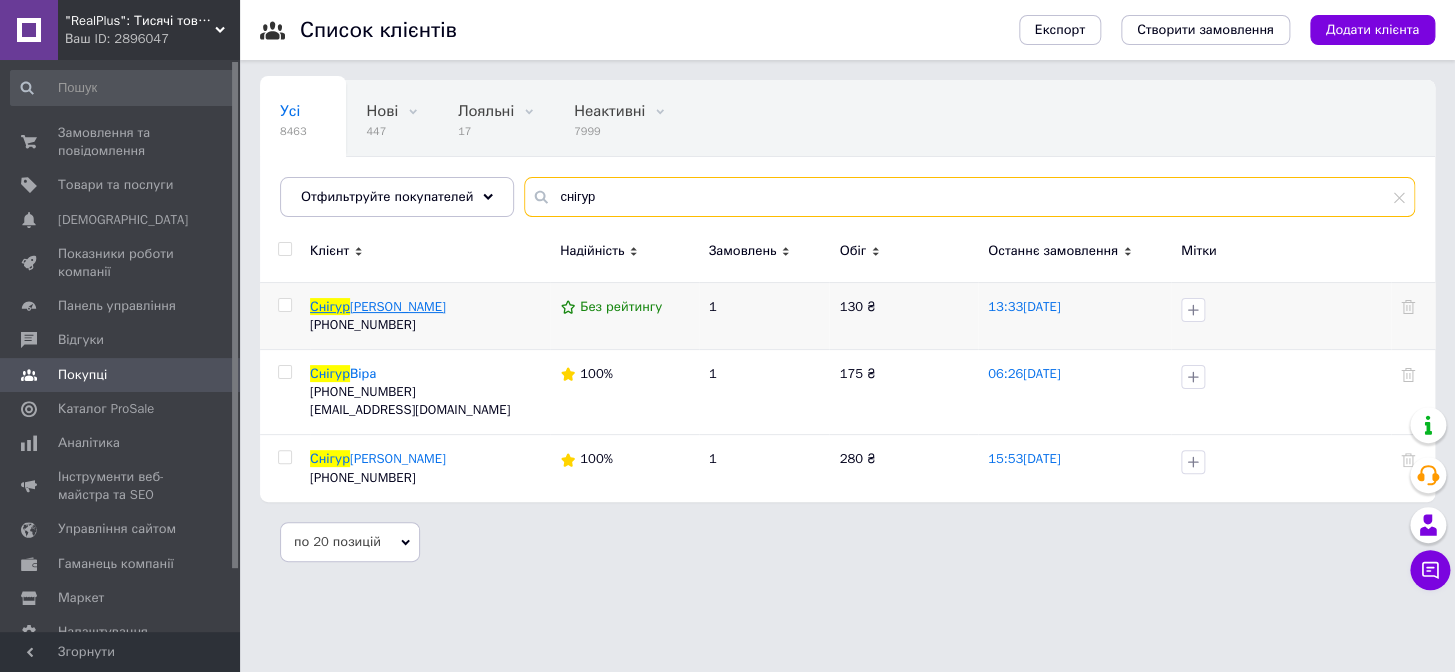 type on "снігур" 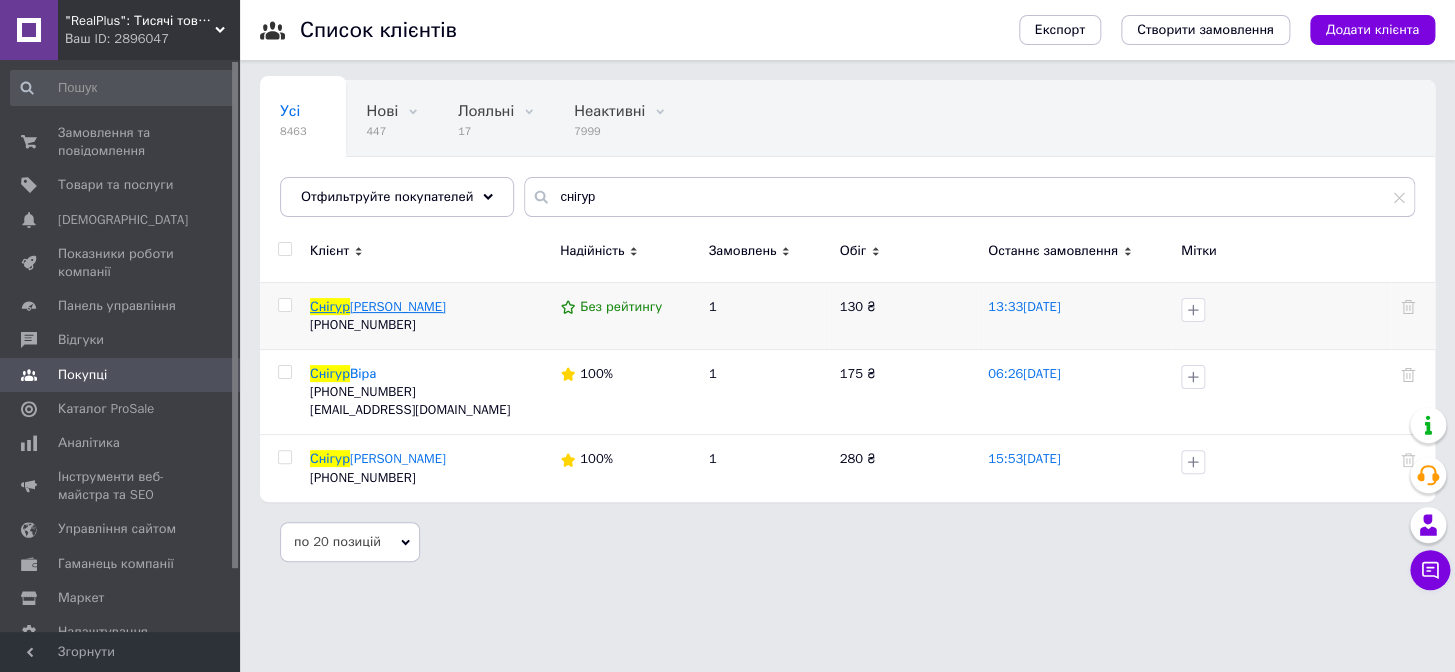 click on "Снігур" at bounding box center (330, 306) 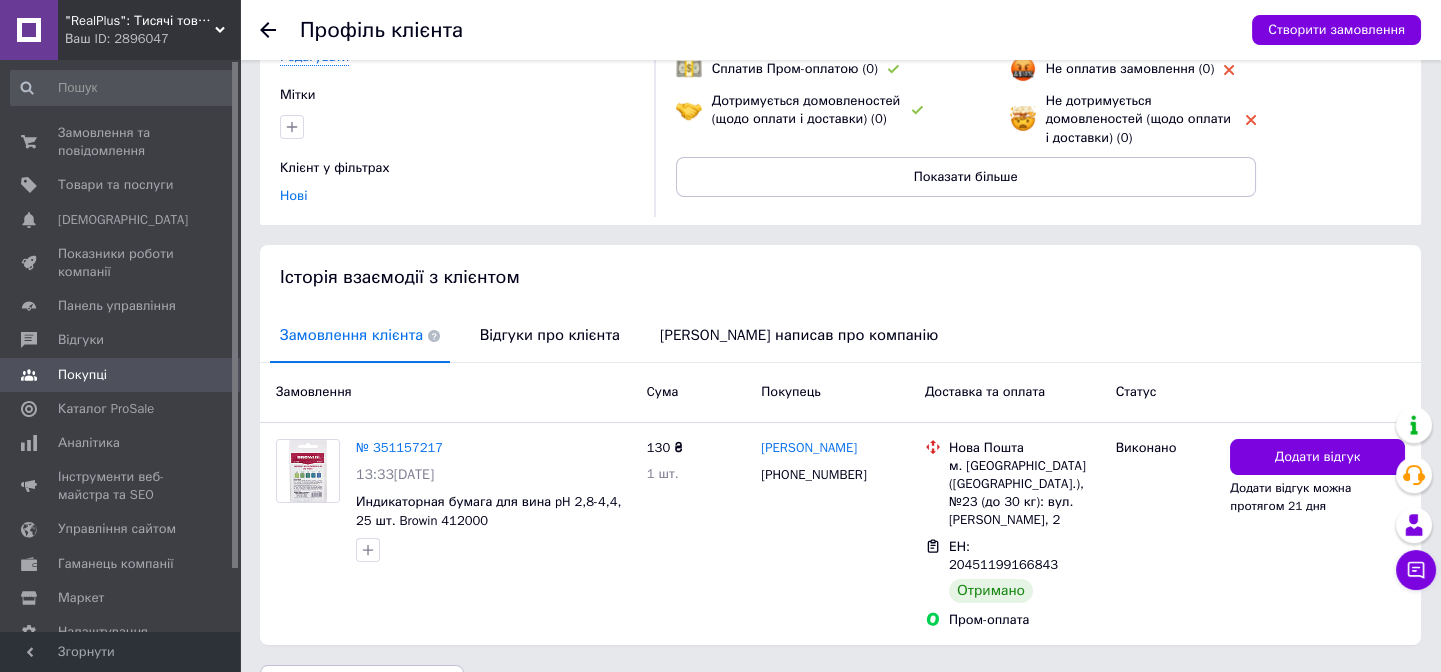 scroll, scrollTop: 233, scrollLeft: 0, axis: vertical 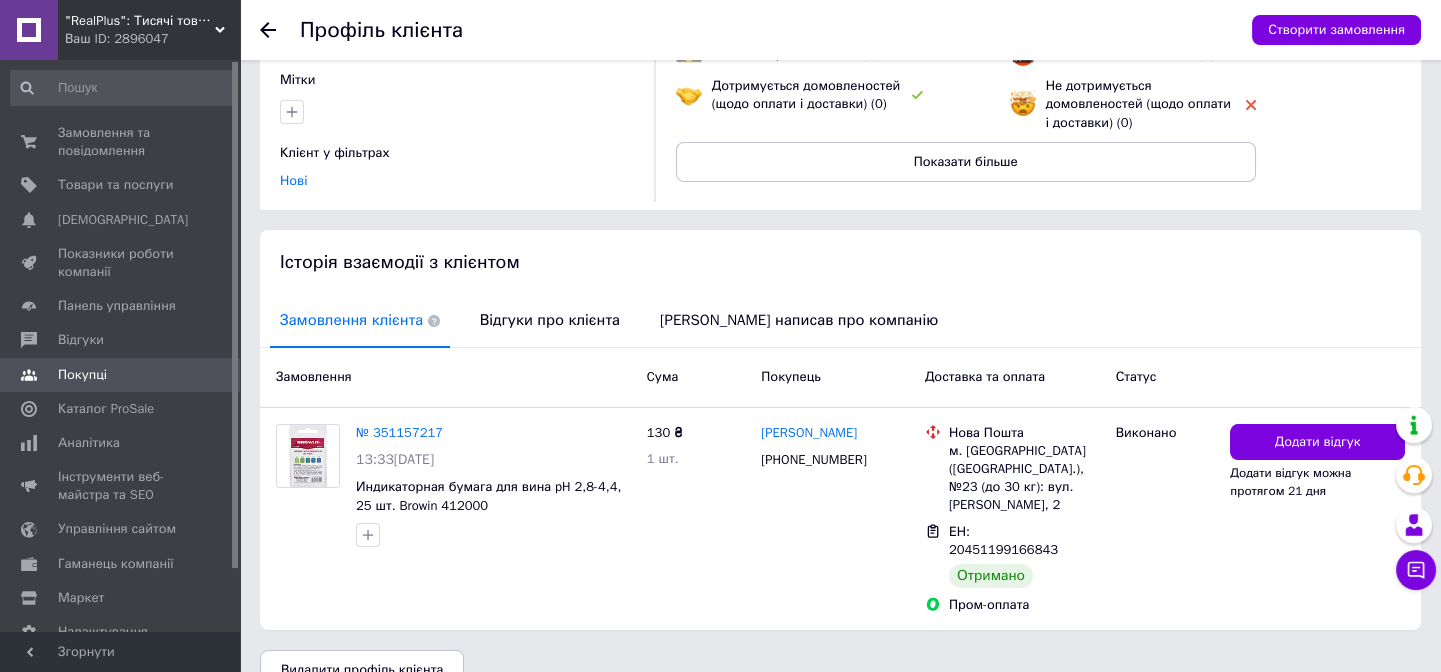 click at bounding box center (212, 375) 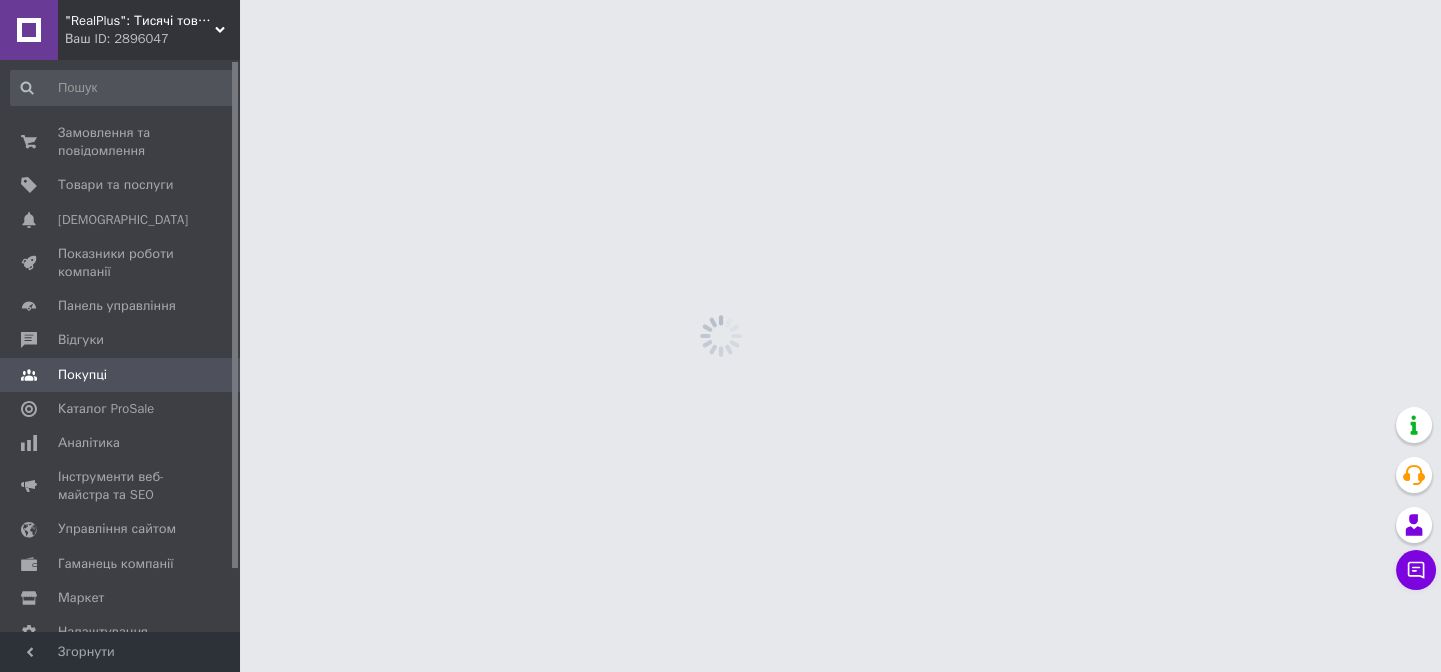 scroll, scrollTop: 0, scrollLeft: 0, axis: both 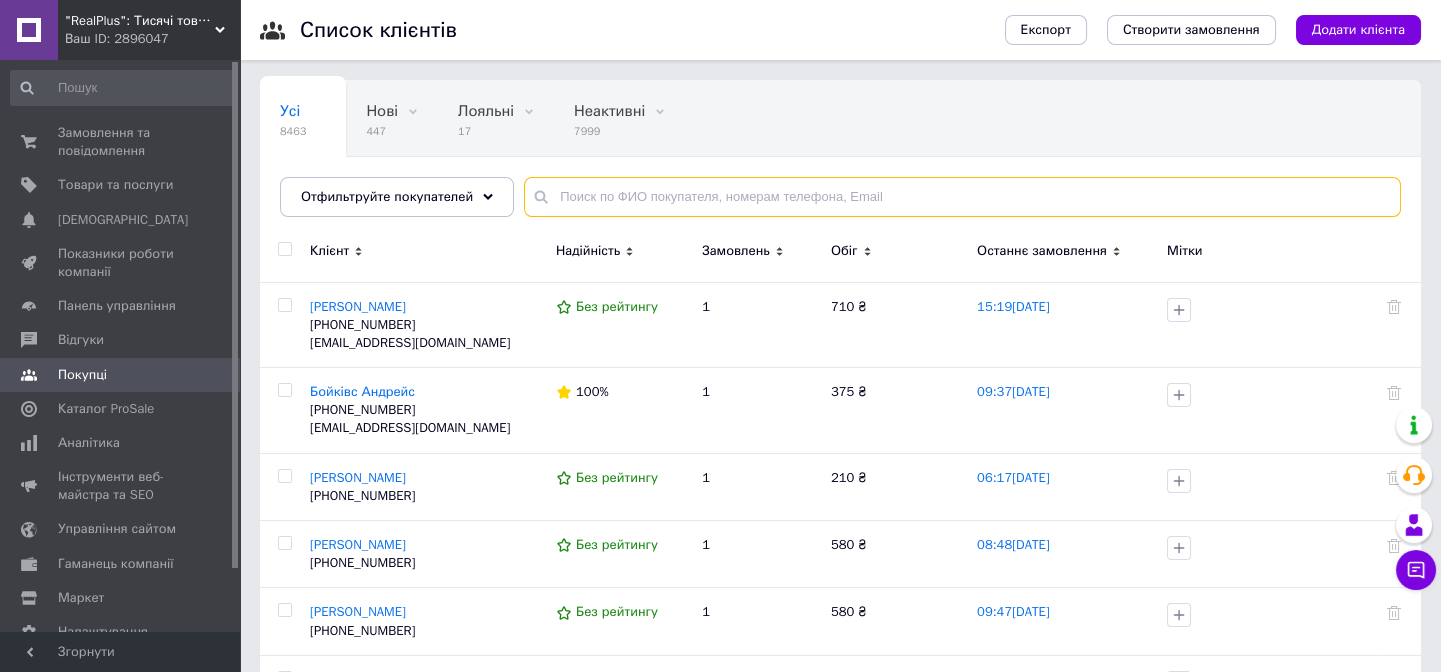 click at bounding box center (962, 197) 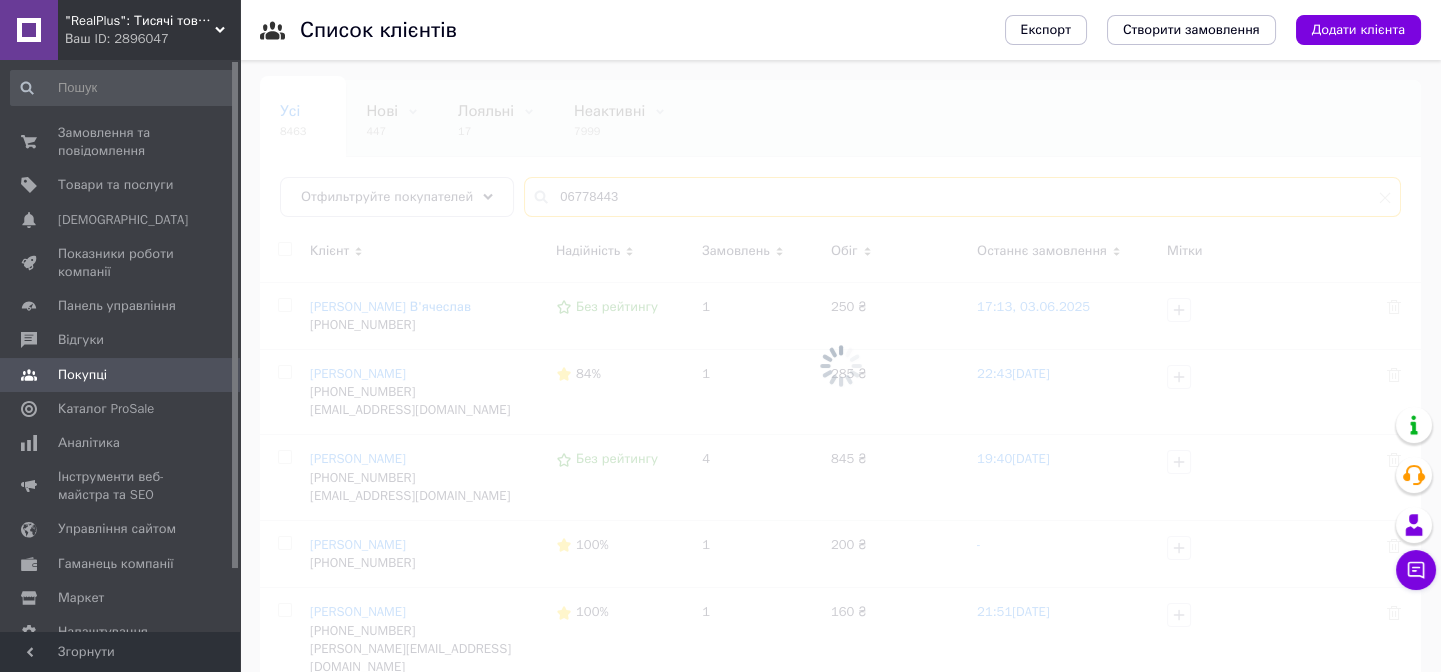 type on "067784430" 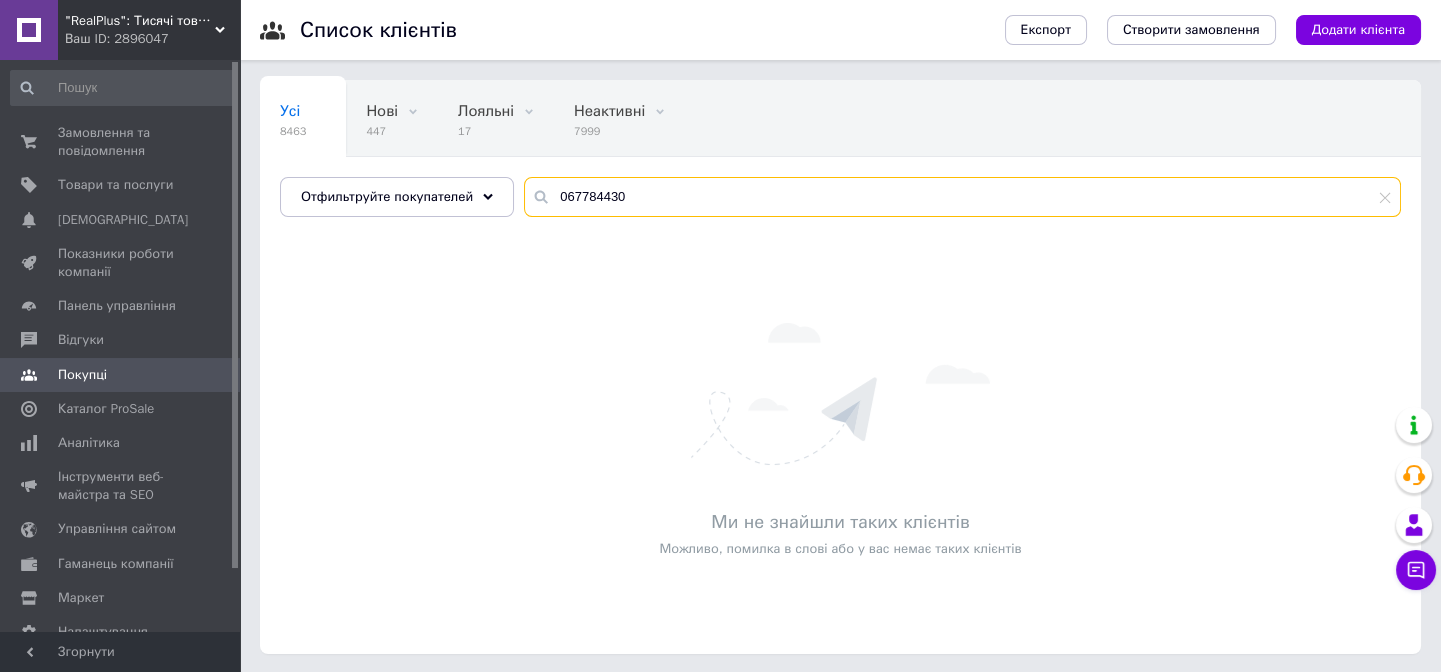 click on "067784430" at bounding box center (962, 197) 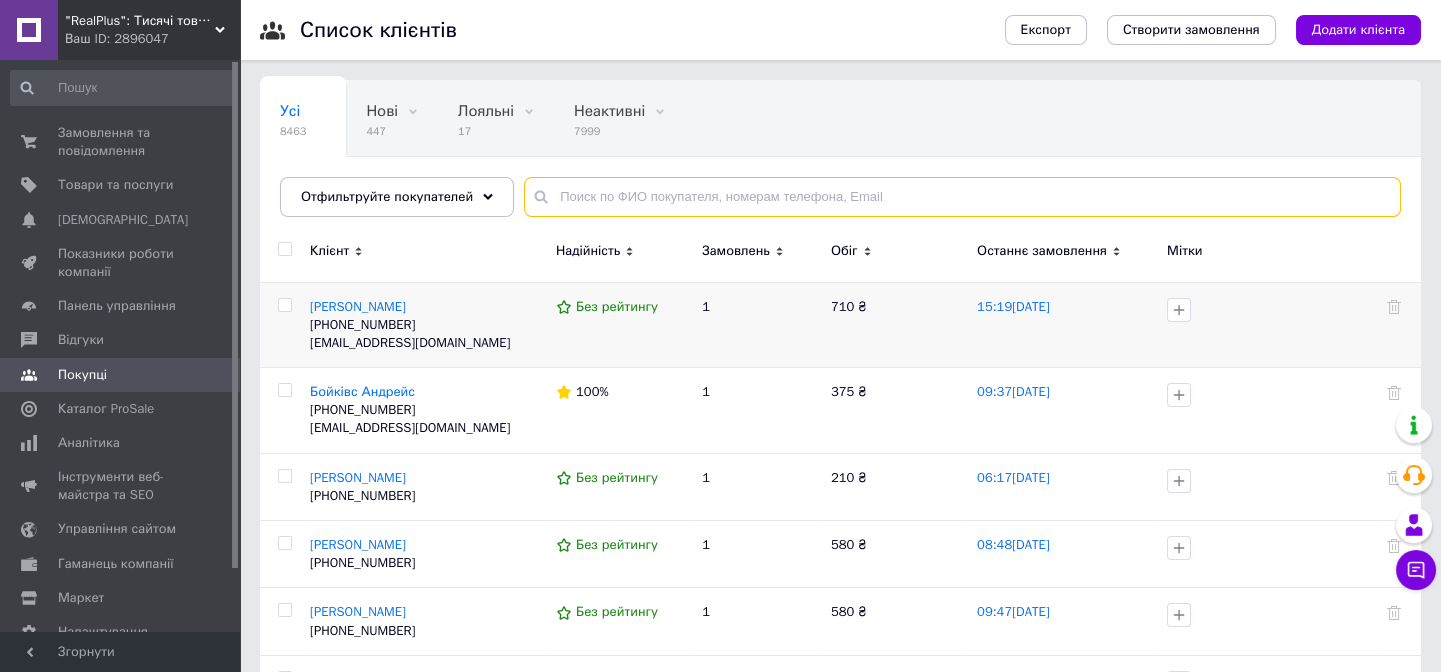 paste on "098727266" 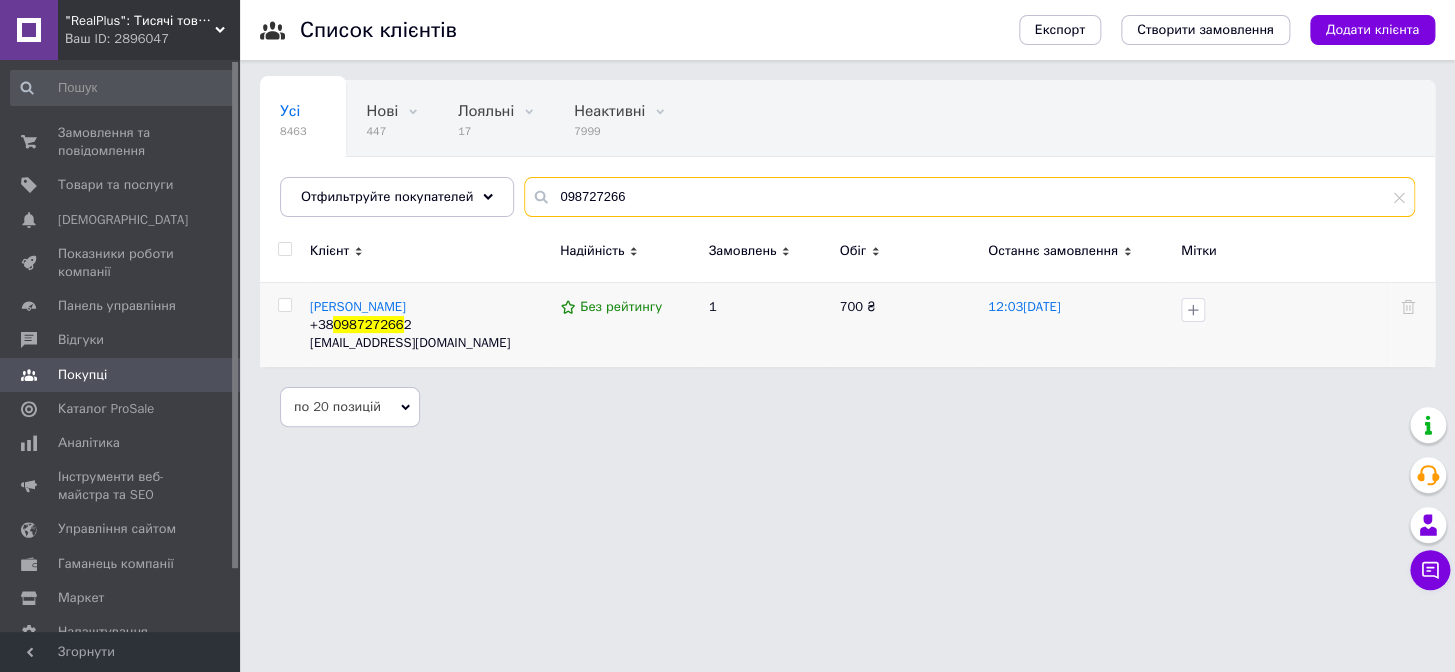 type on "098727266" 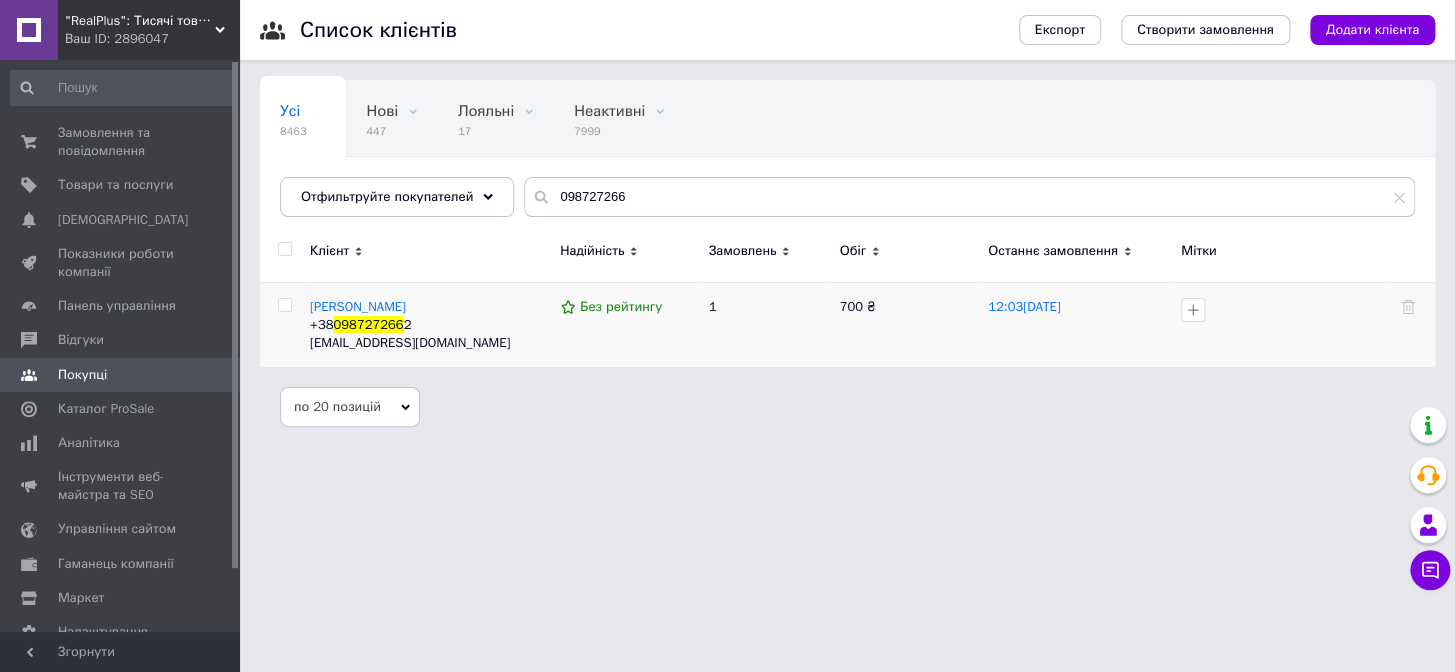 click on "[PERSON_NAME] +38 098727266 2 [EMAIL_ADDRESS][DOMAIN_NAME]" at bounding box center (430, 324) 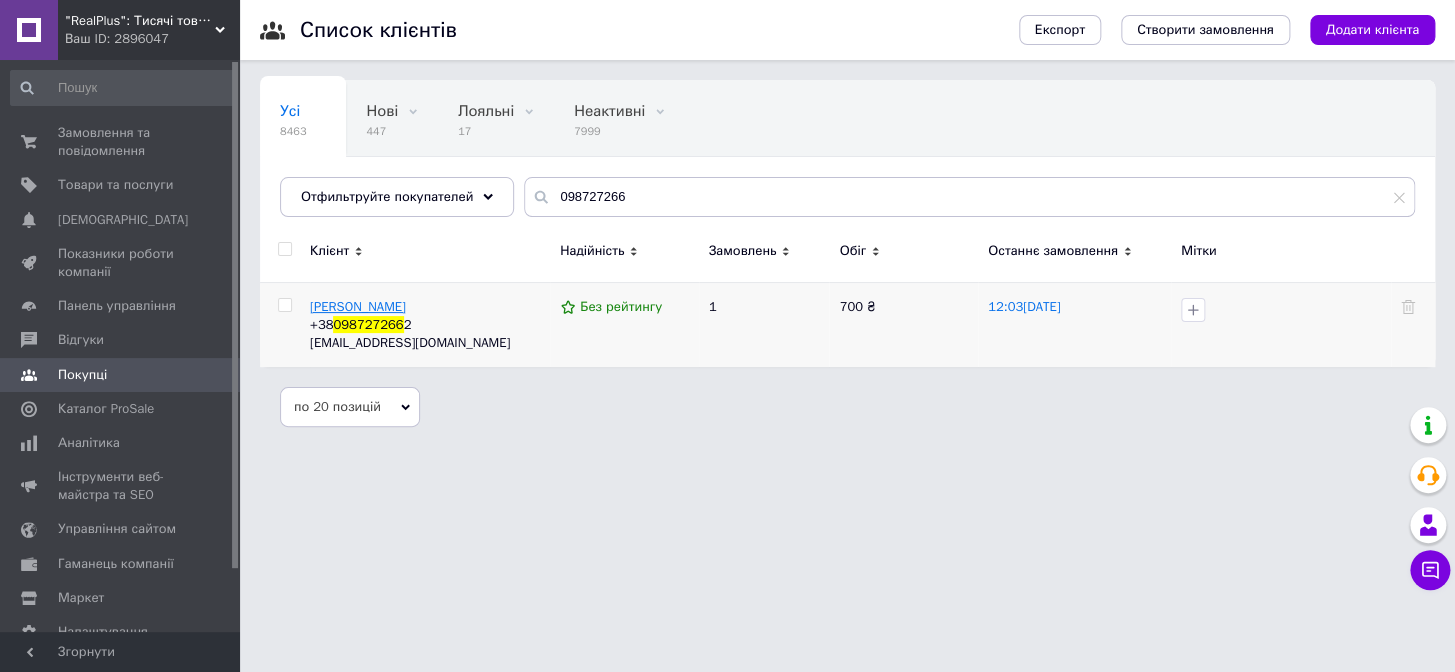 click on "[PERSON_NAME]" at bounding box center [358, 306] 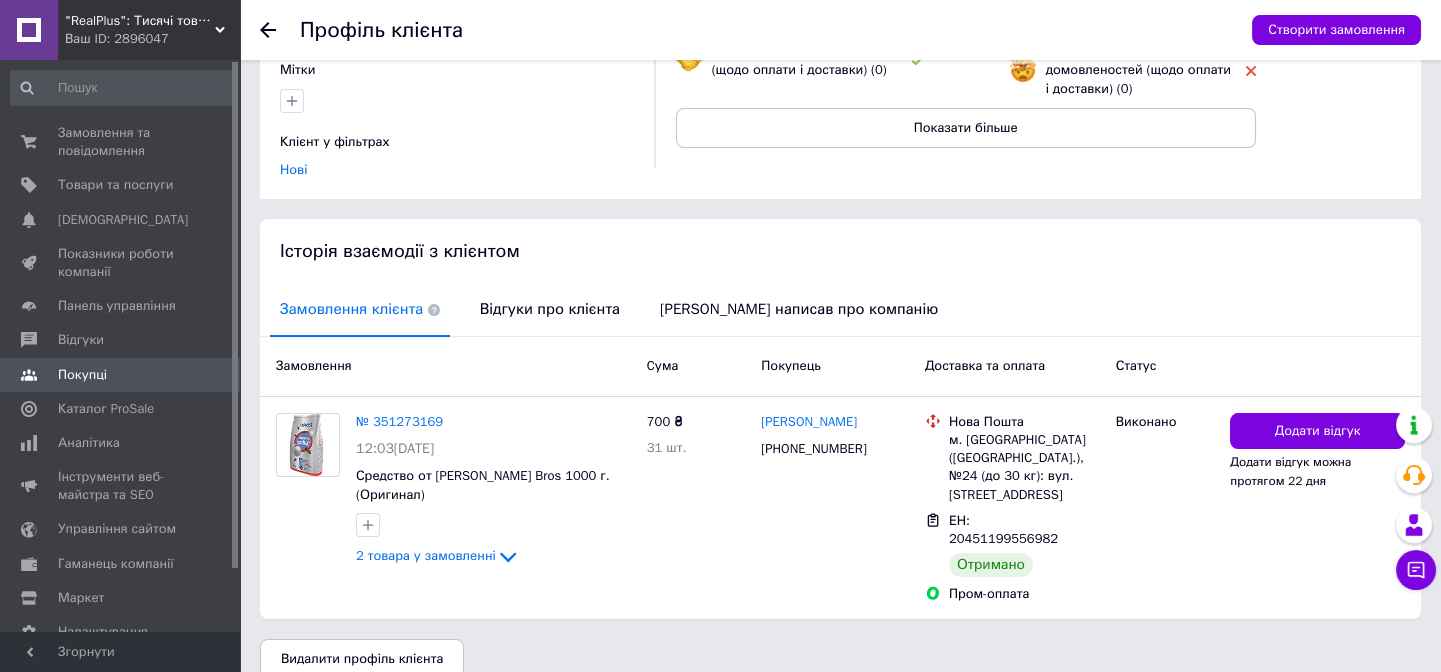 scroll, scrollTop: 275, scrollLeft: 0, axis: vertical 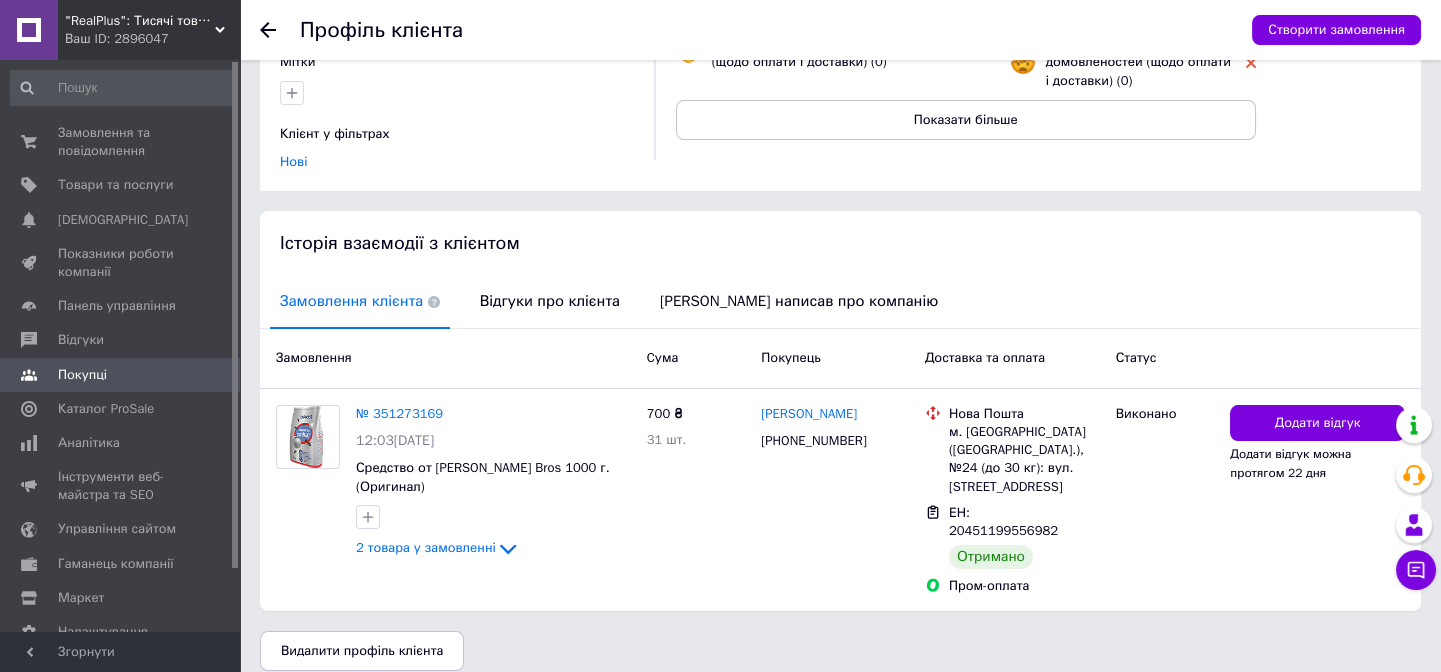click on "Покупці" at bounding box center (121, 375) 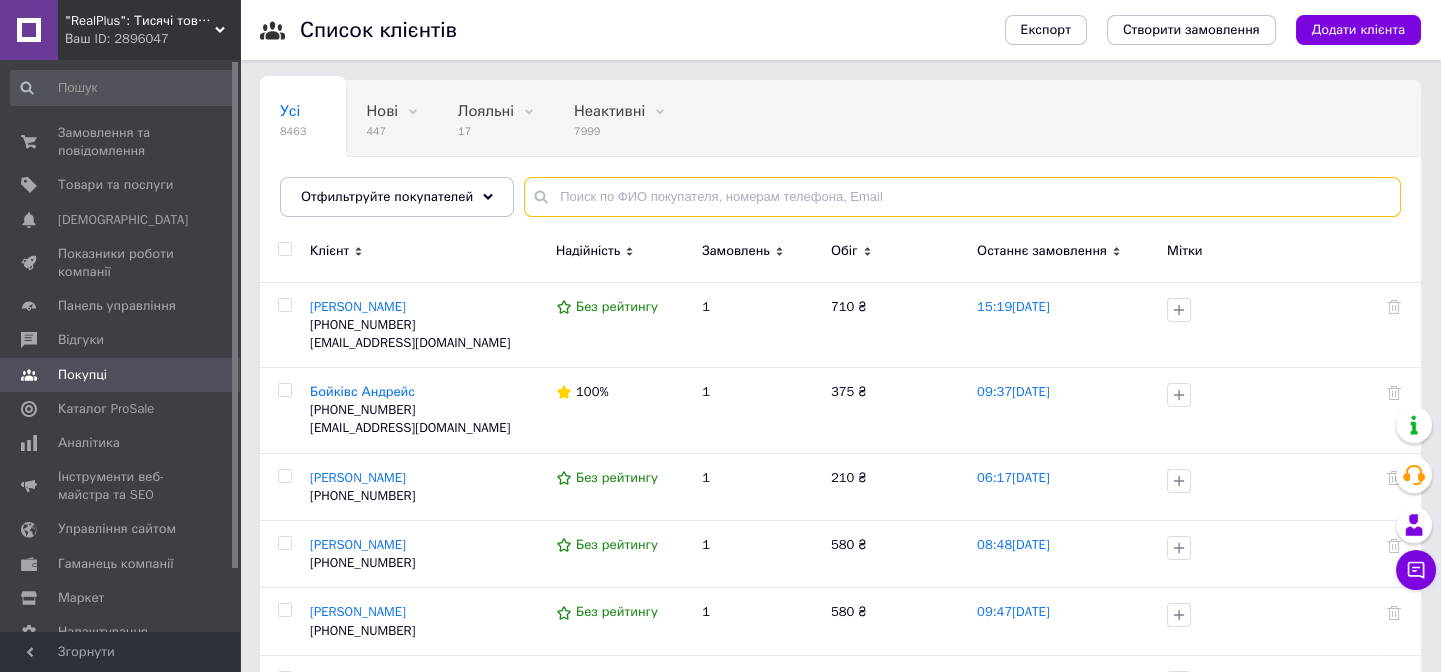 click at bounding box center (962, 197) 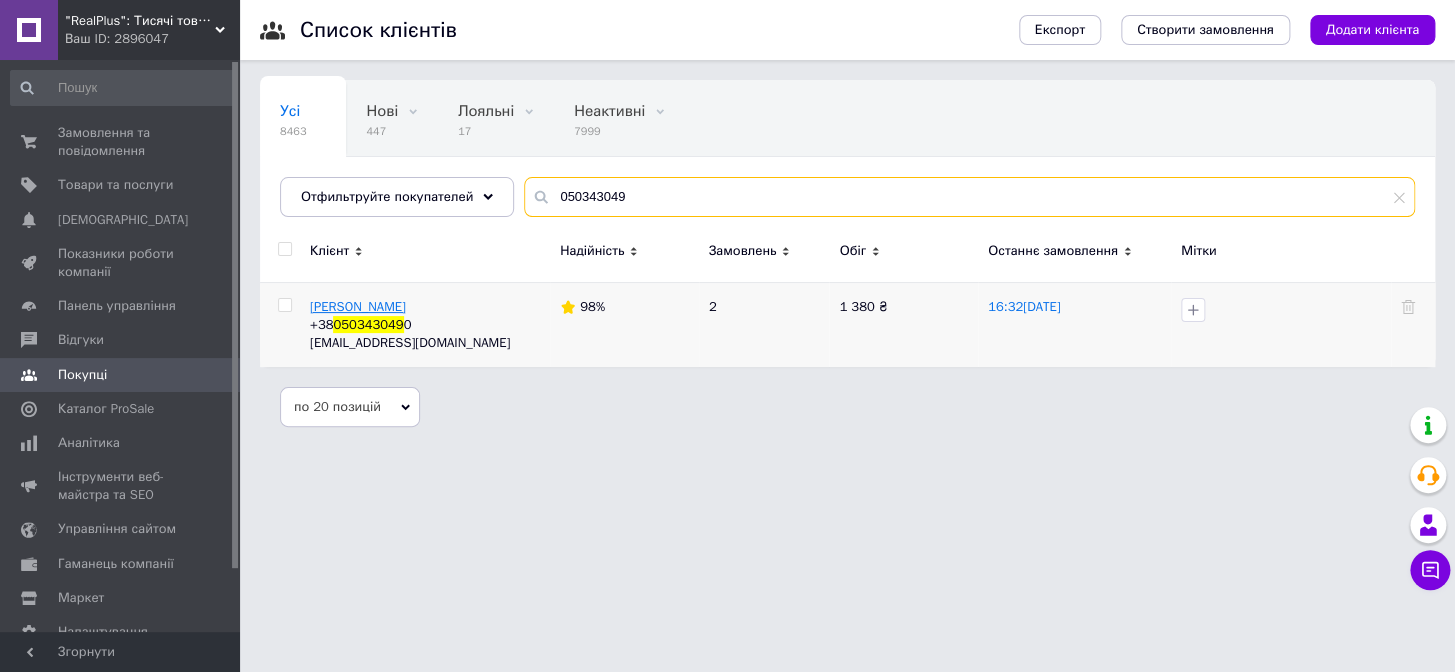 type on "050343049" 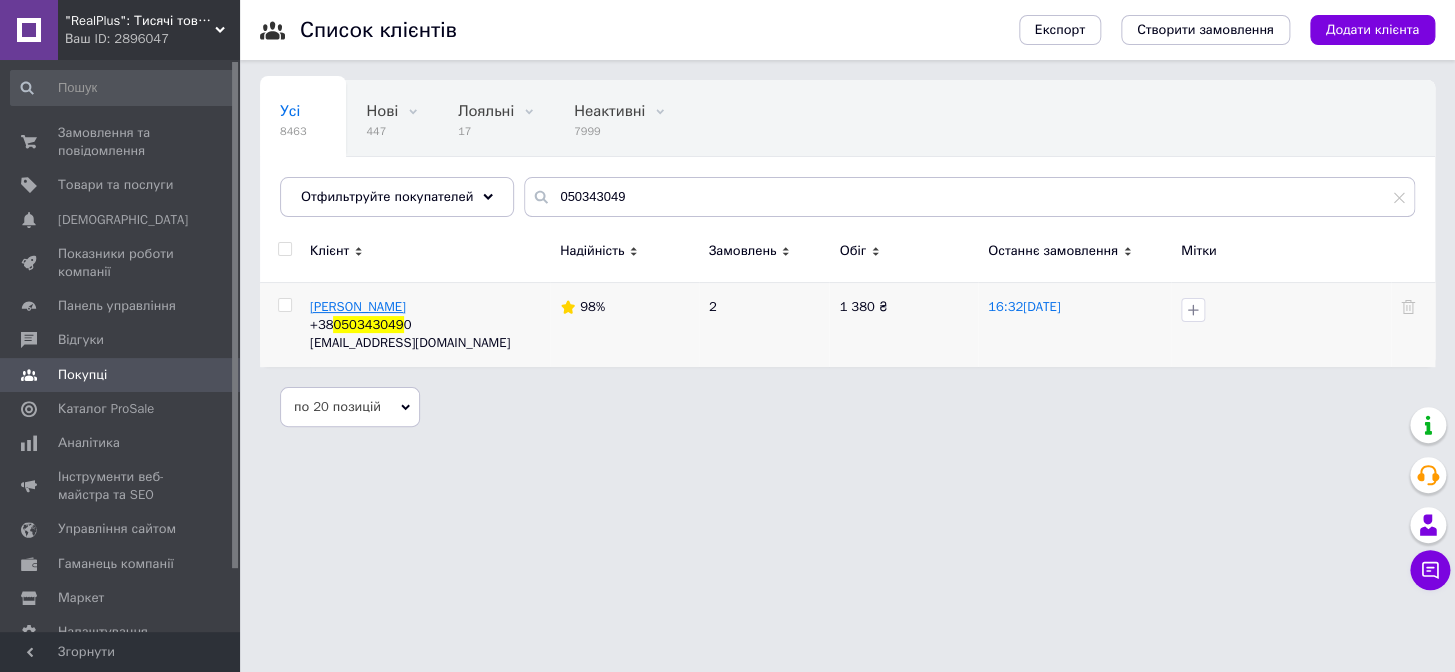 click on "[PERSON_NAME]" at bounding box center [358, 306] 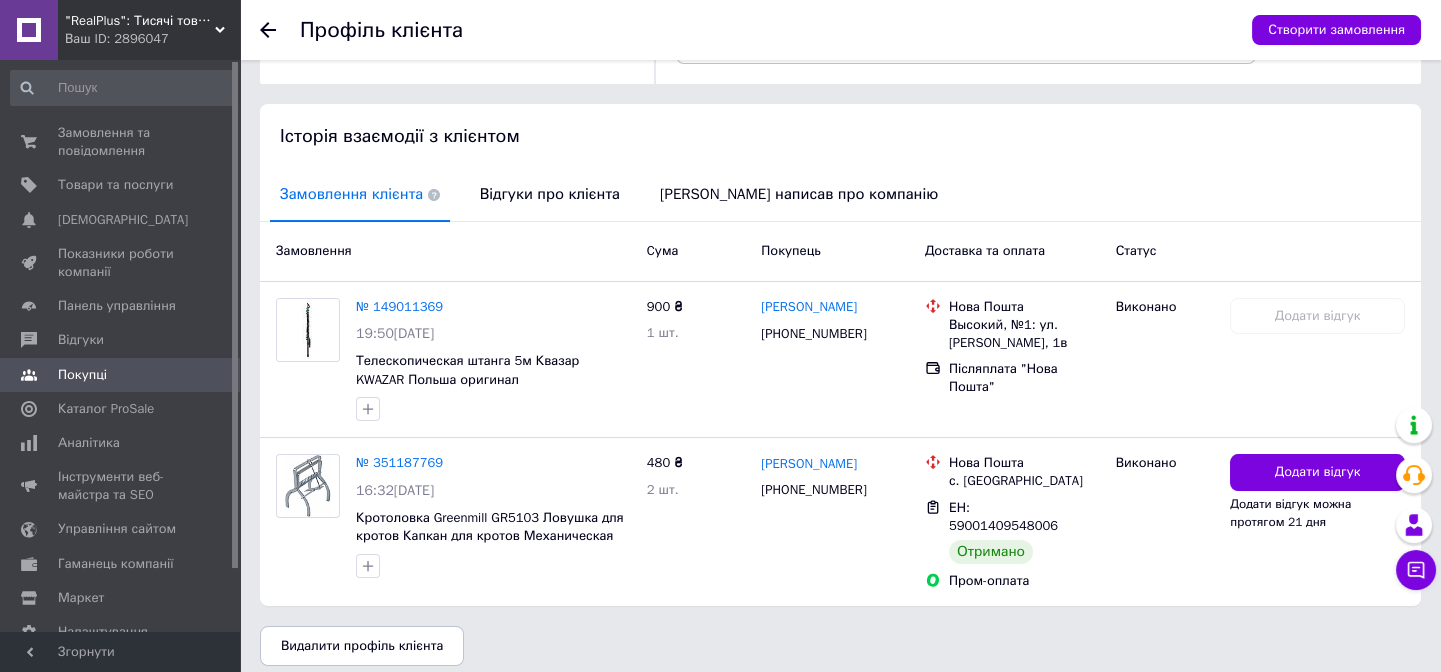 scroll, scrollTop: 352, scrollLeft: 0, axis: vertical 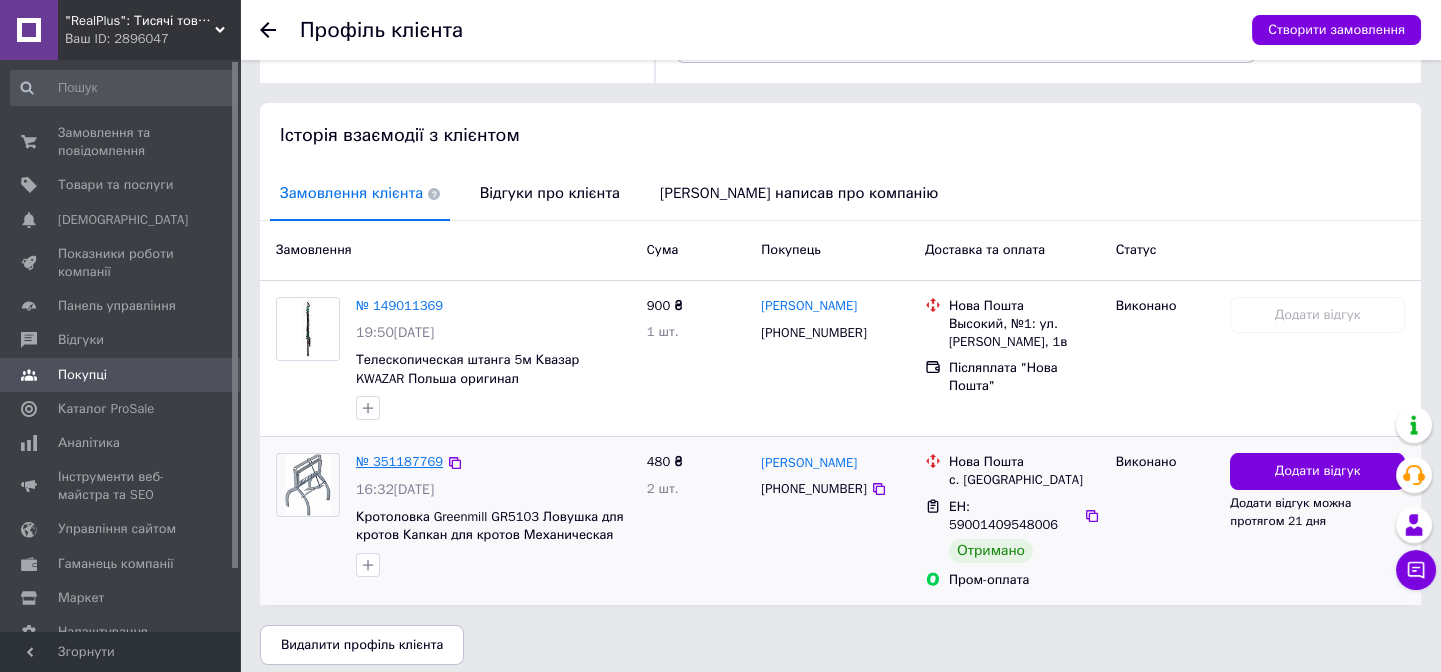 click on "№ 351187769" at bounding box center [399, 461] 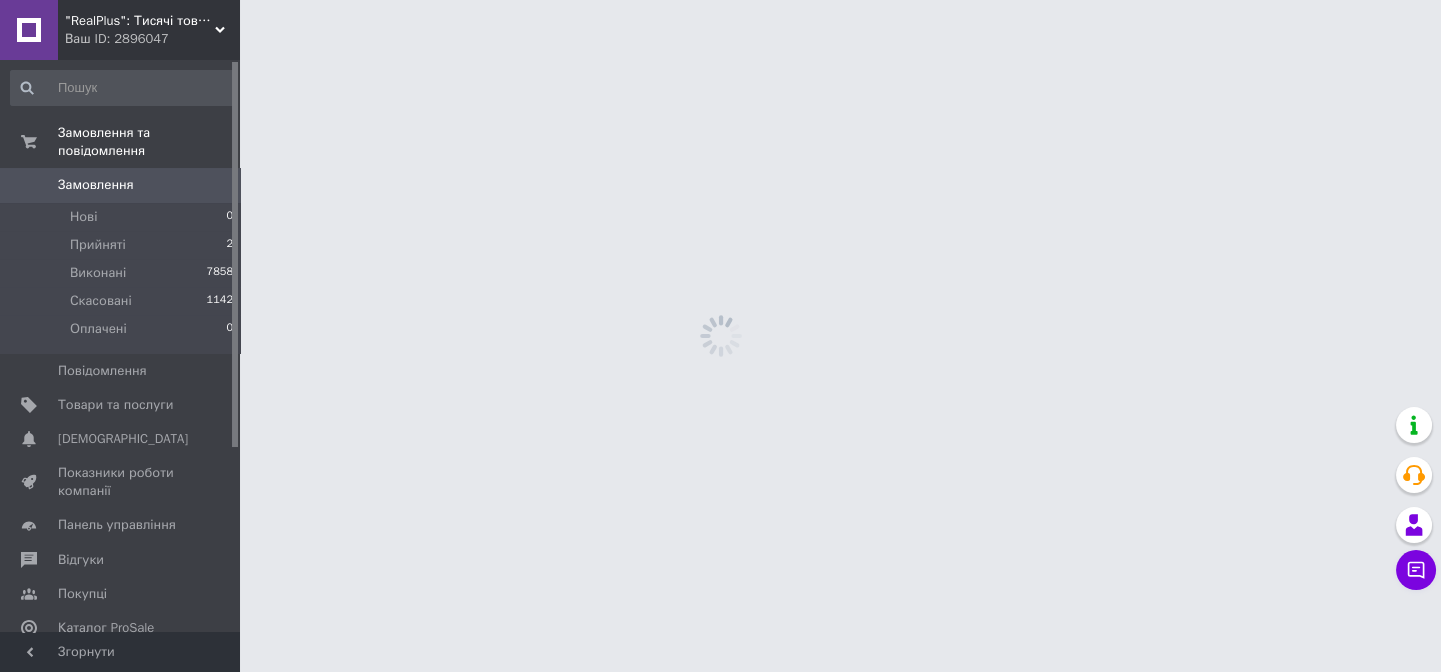 scroll, scrollTop: 0, scrollLeft: 0, axis: both 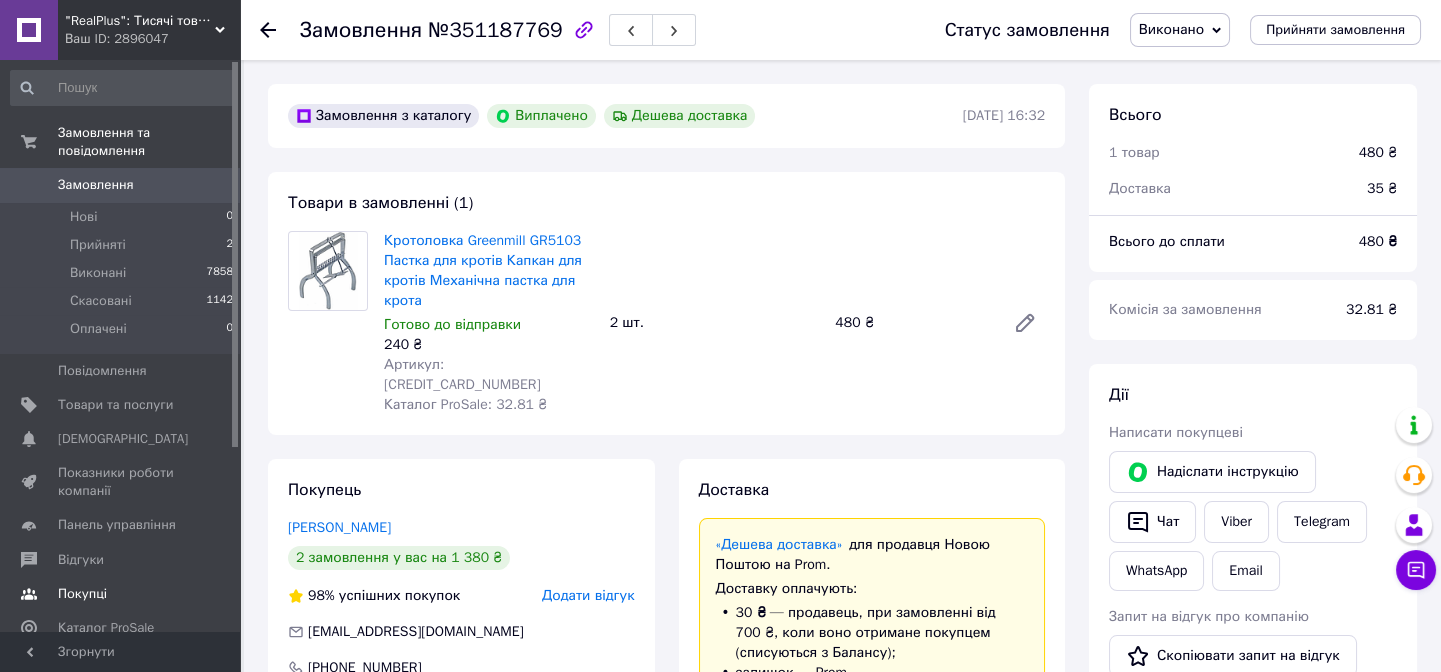 click on "Покупці" at bounding box center [121, 594] 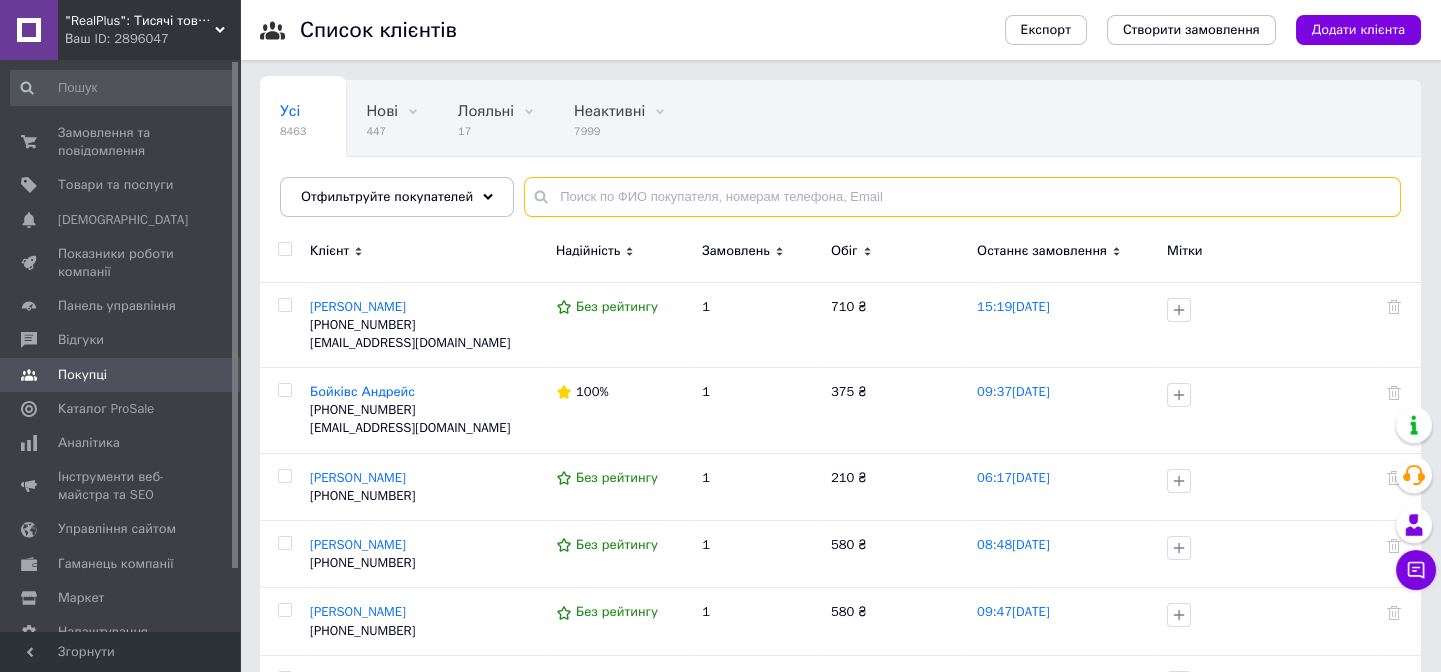 click at bounding box center [962, 197] 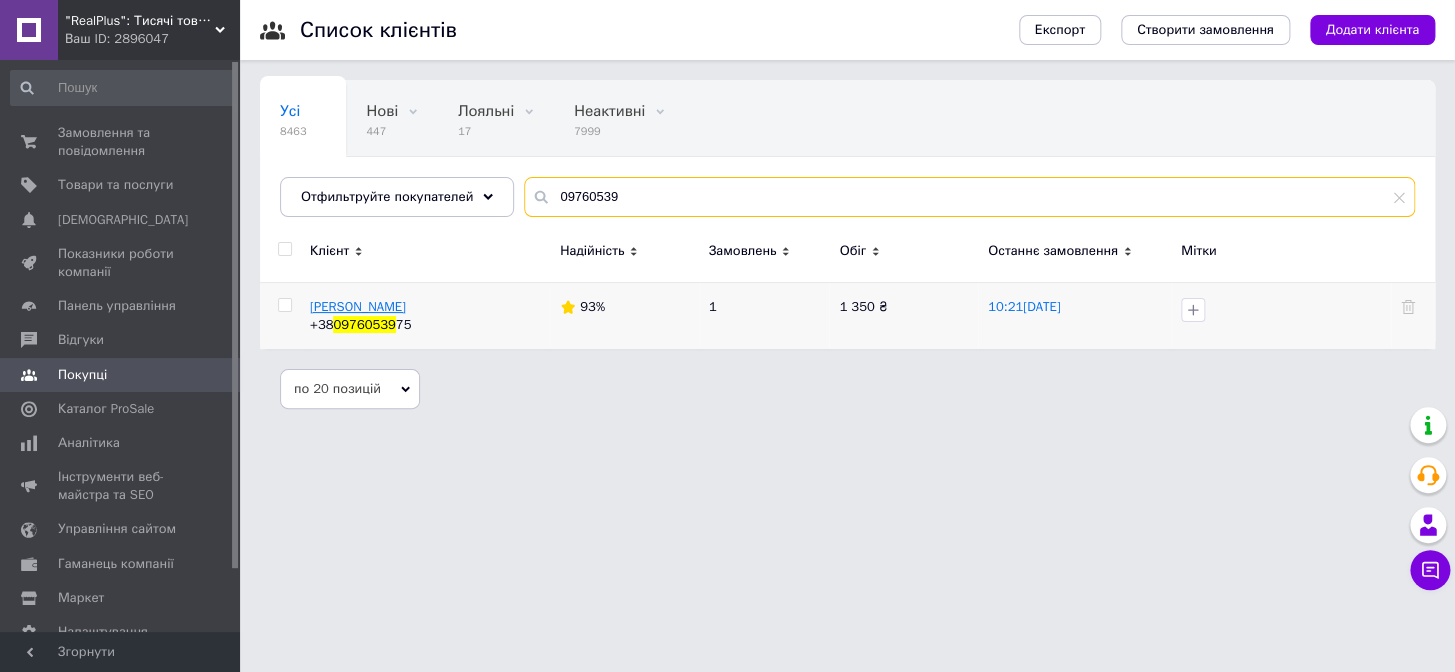 type on "09760539" 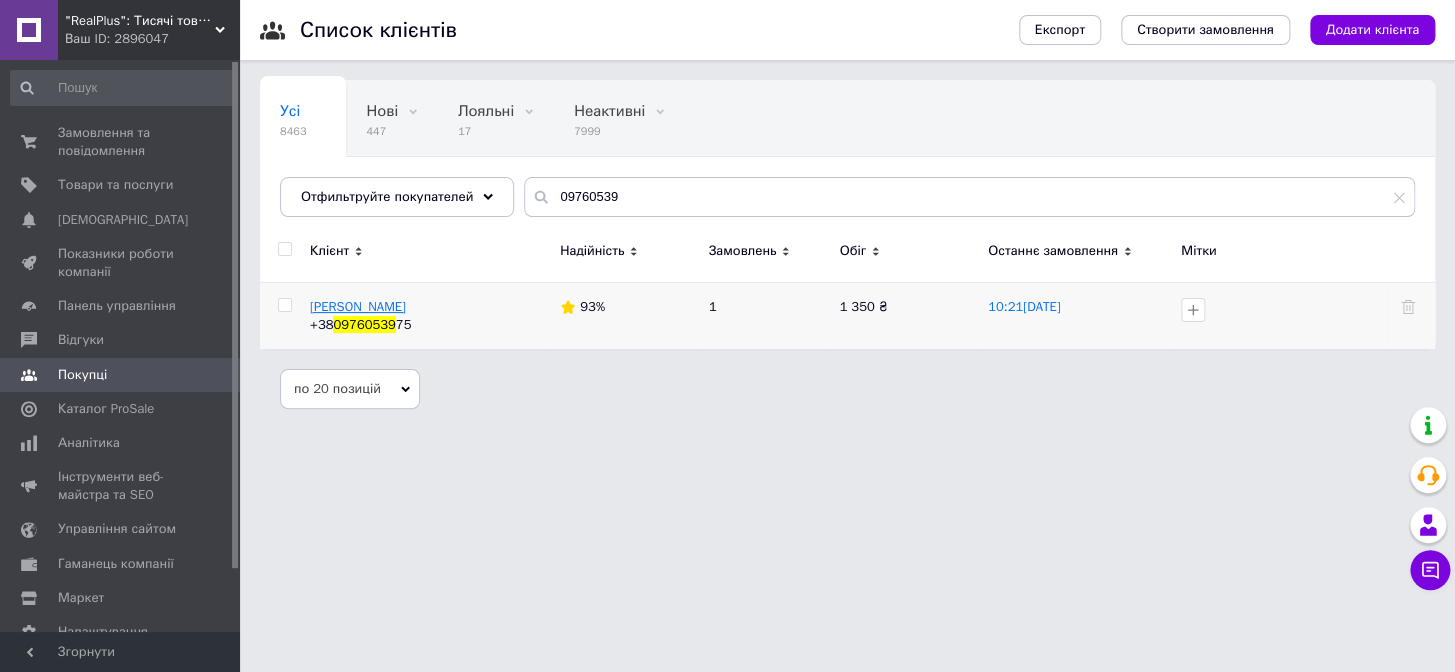 click on "[PERSON_NAME]" at bounding box center [358, 306] 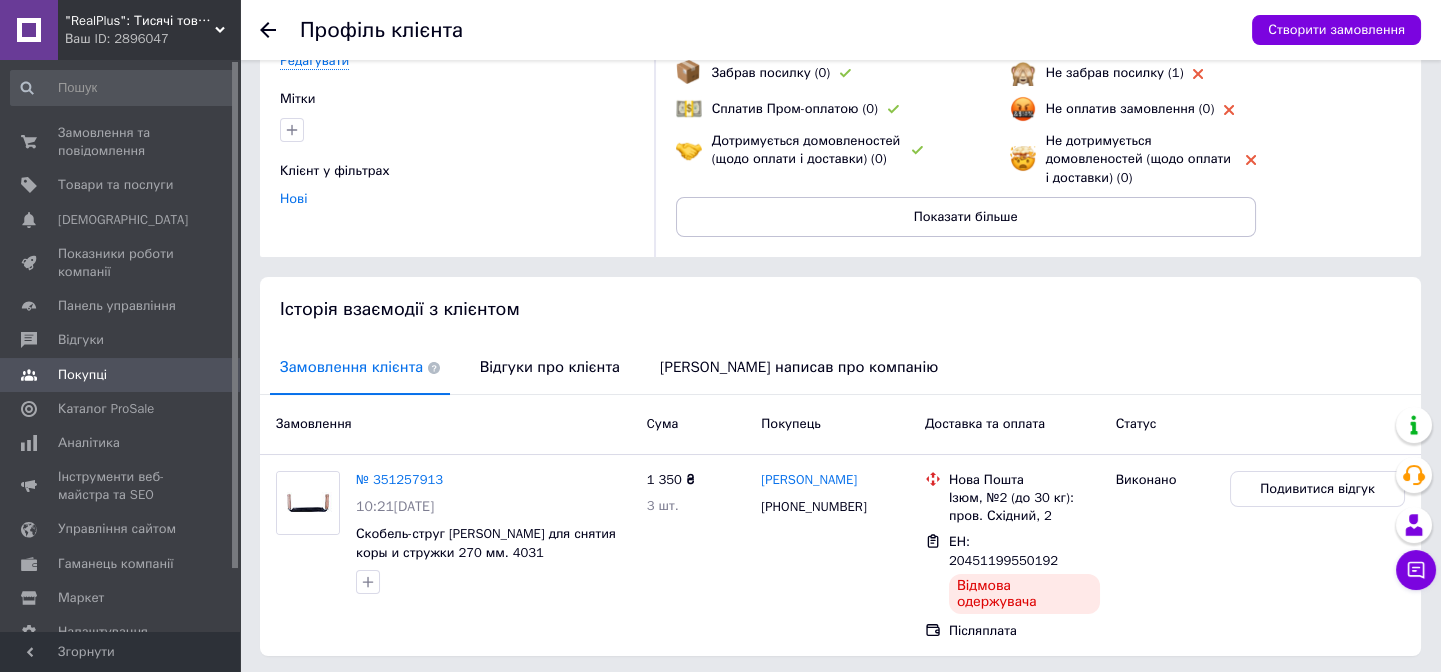 scroll, scrollTop: 207, scrollLeft: 0, axis: vertical 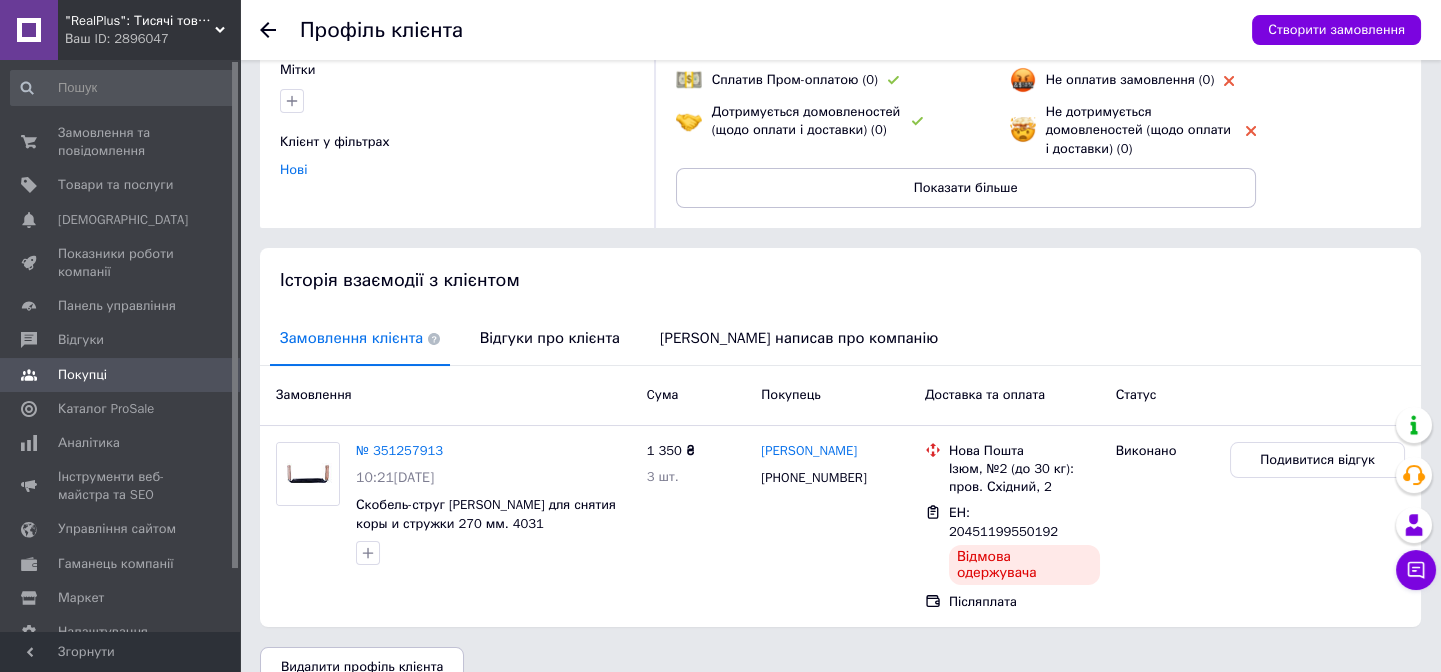 click on "Покупці" at bounding box center (122, 375) 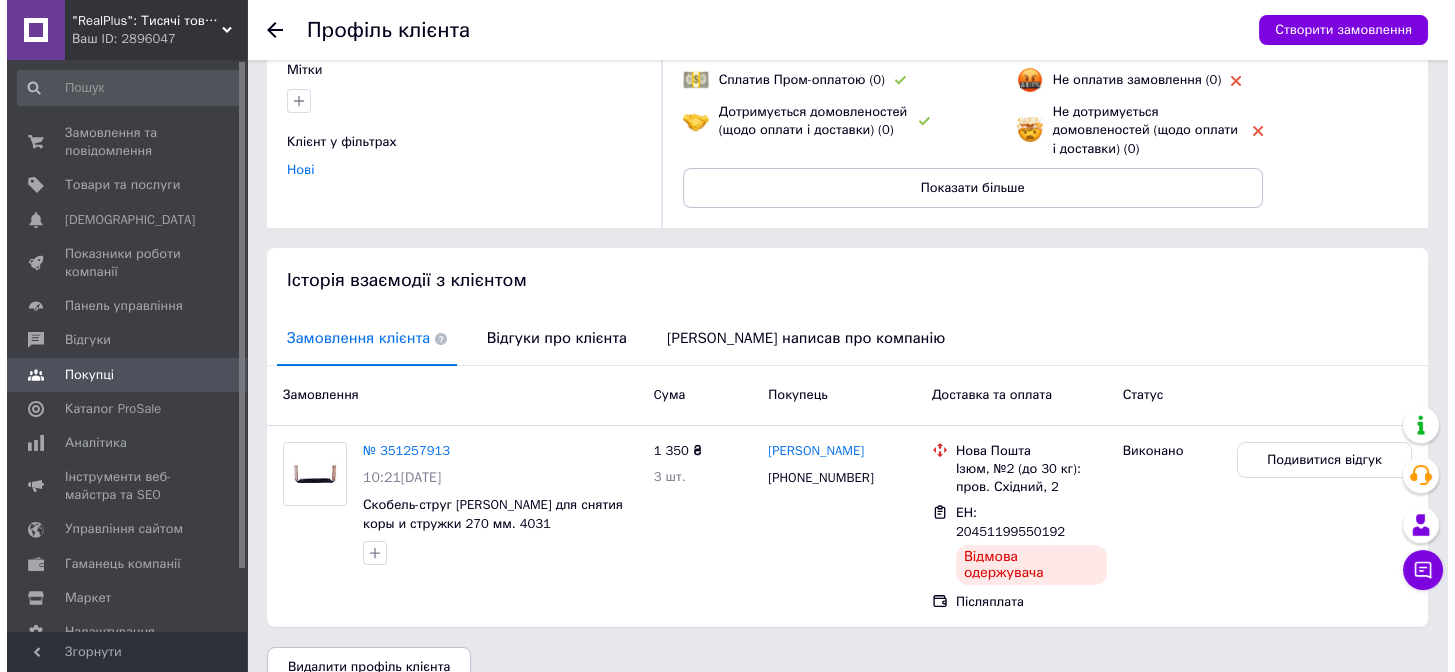 scroll, scrollTop: 0, scrollLeft: 0, axis: both 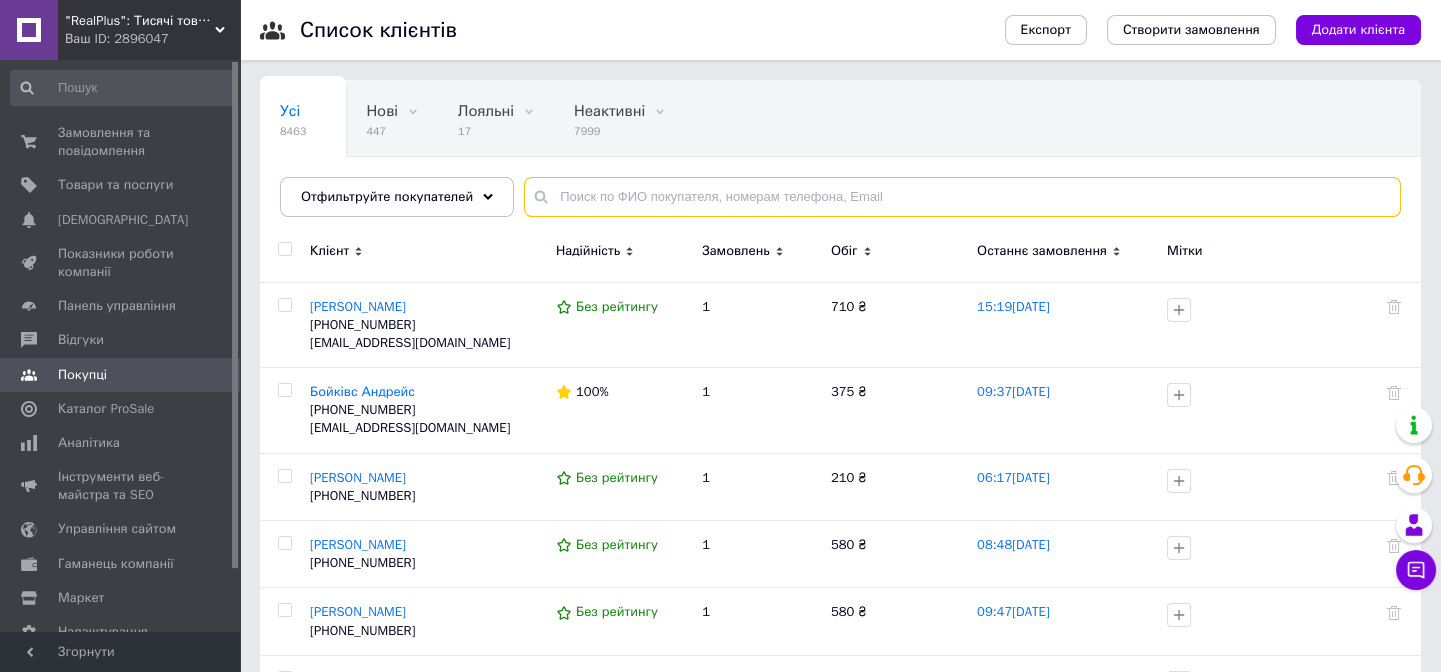 click at bounding box center [962, 197] 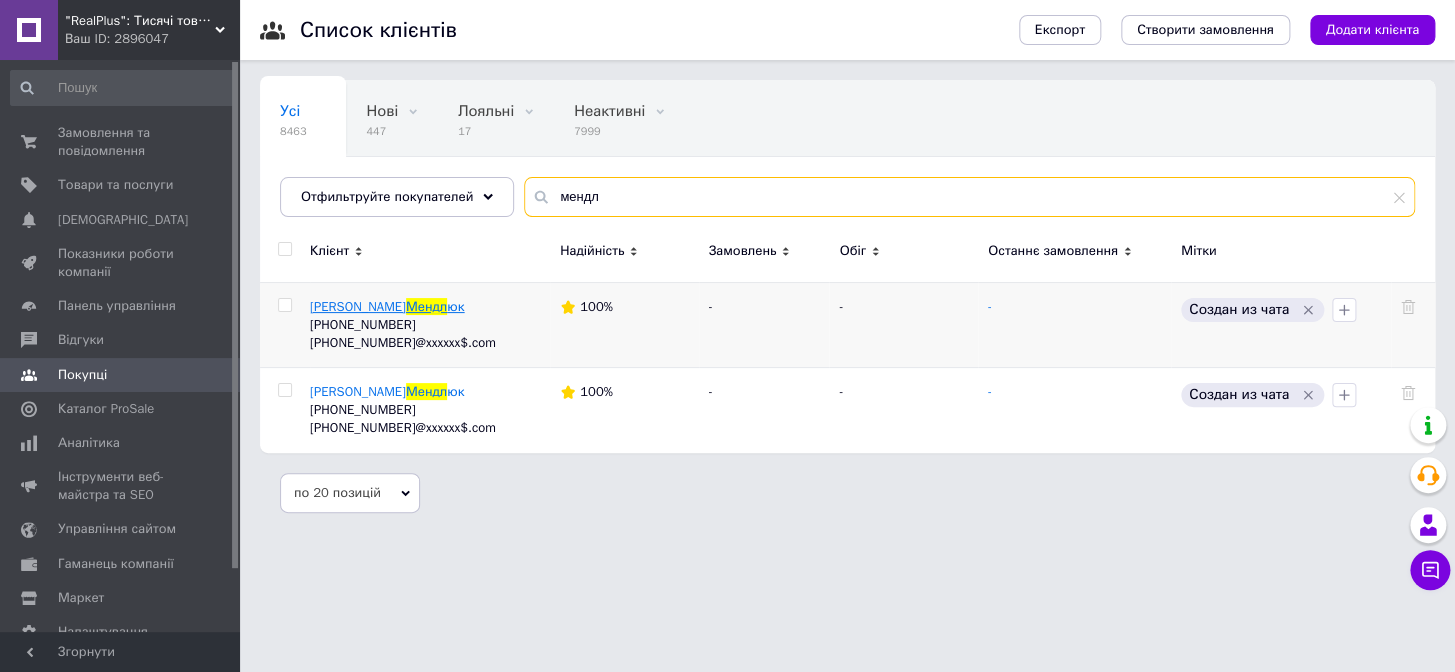 type on "мендл" 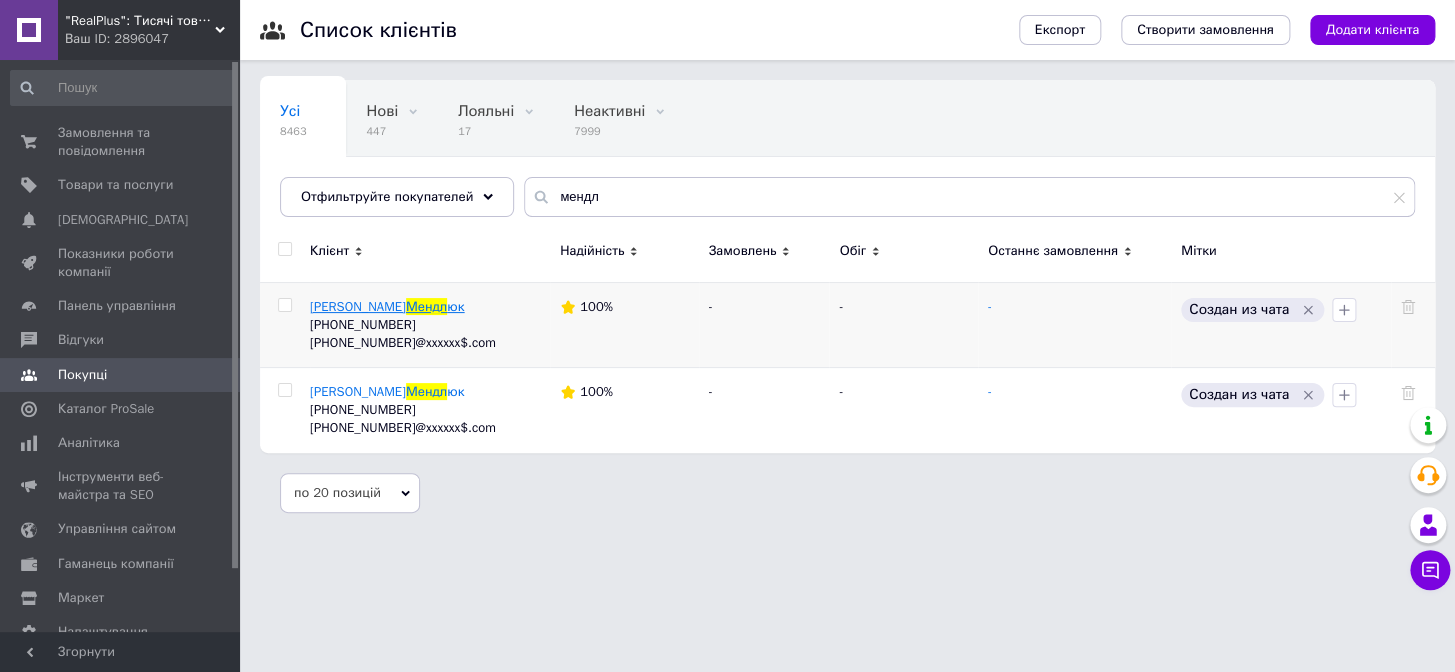 click on "Мендл" at bounding box center (426, 306) 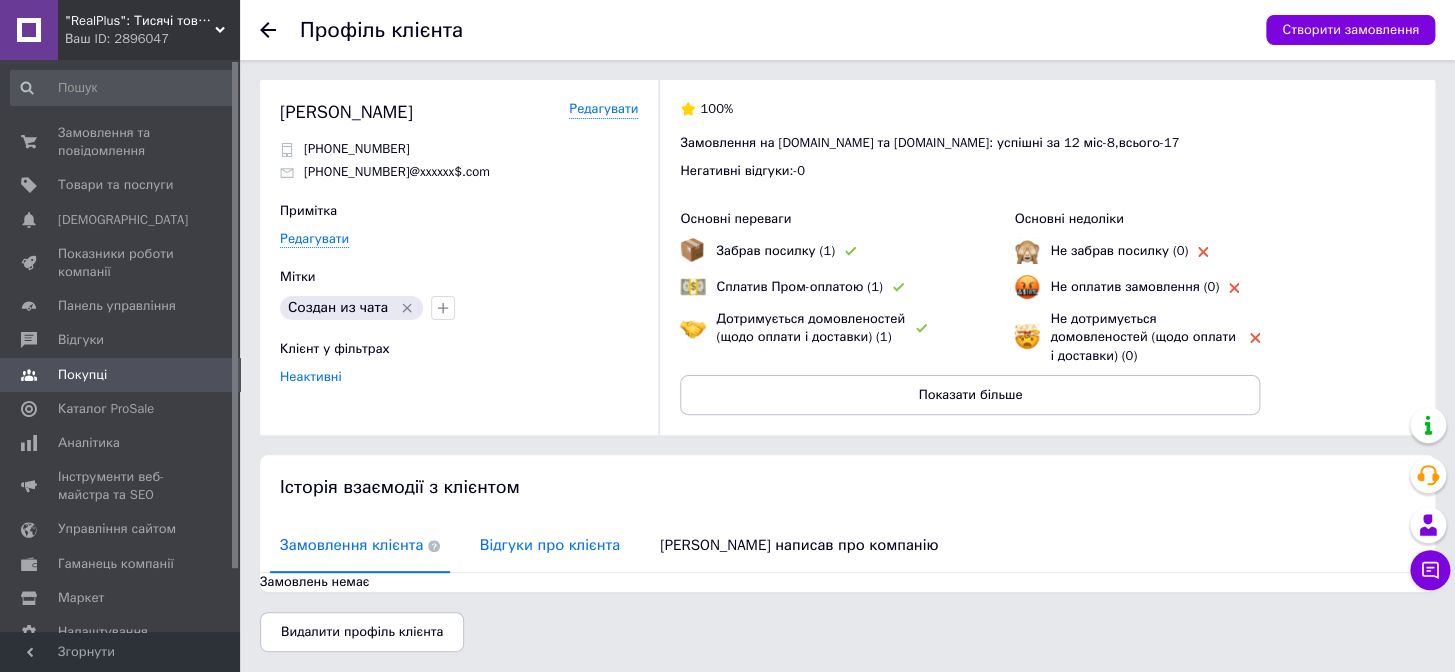 click on "Відгуки про клієнта" at bounding box center (550, 545) 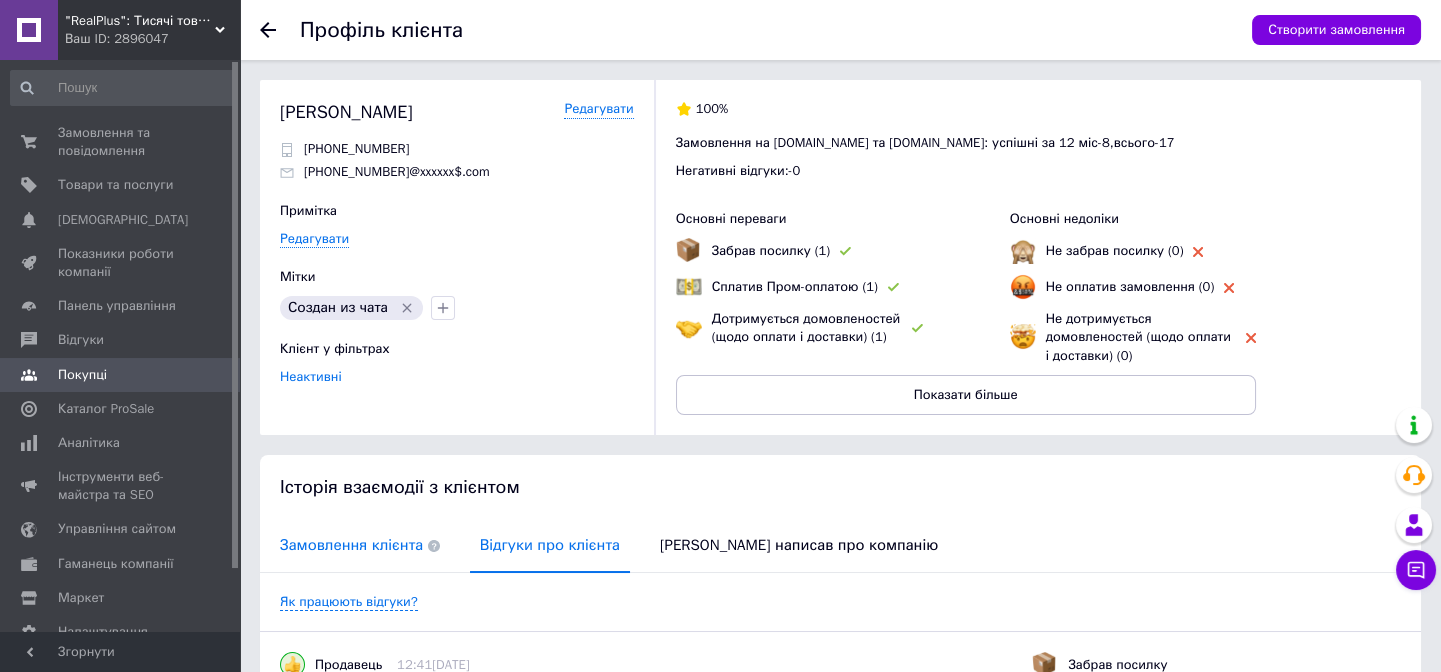 click on "Замовлення клієнта" at bounding box center [360, 545] 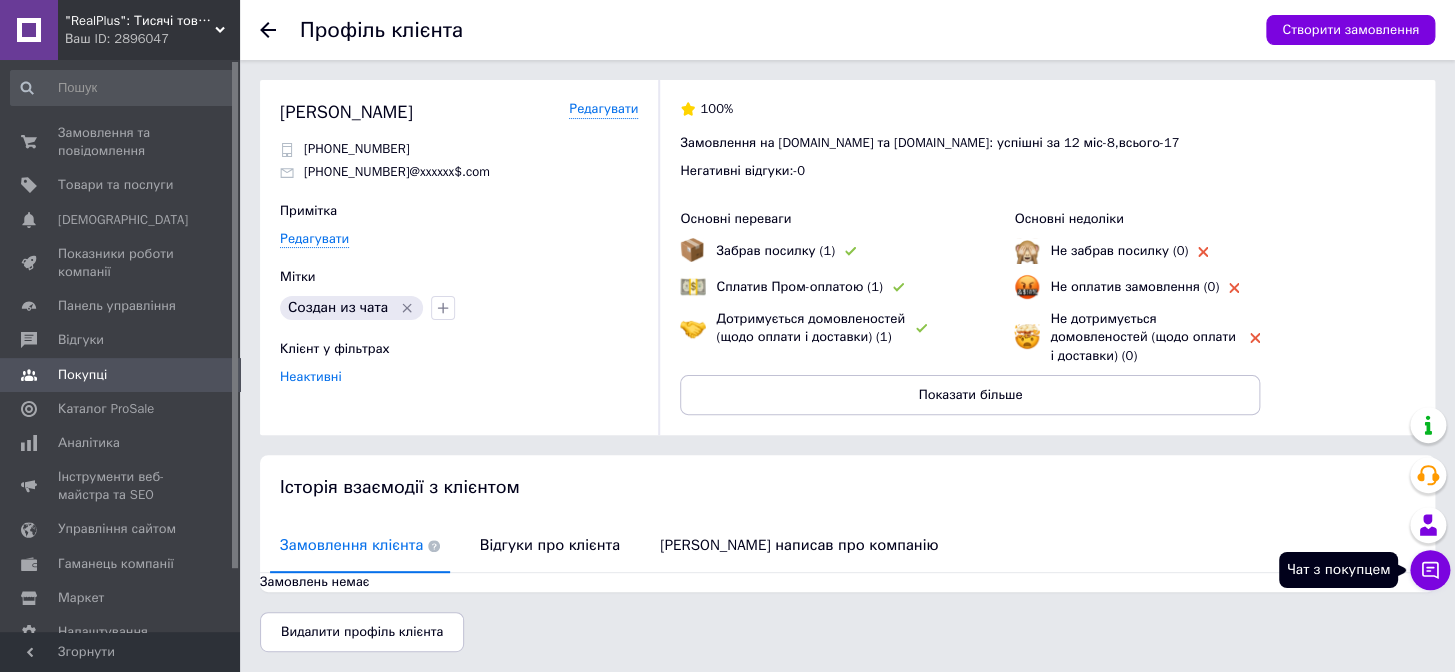 click 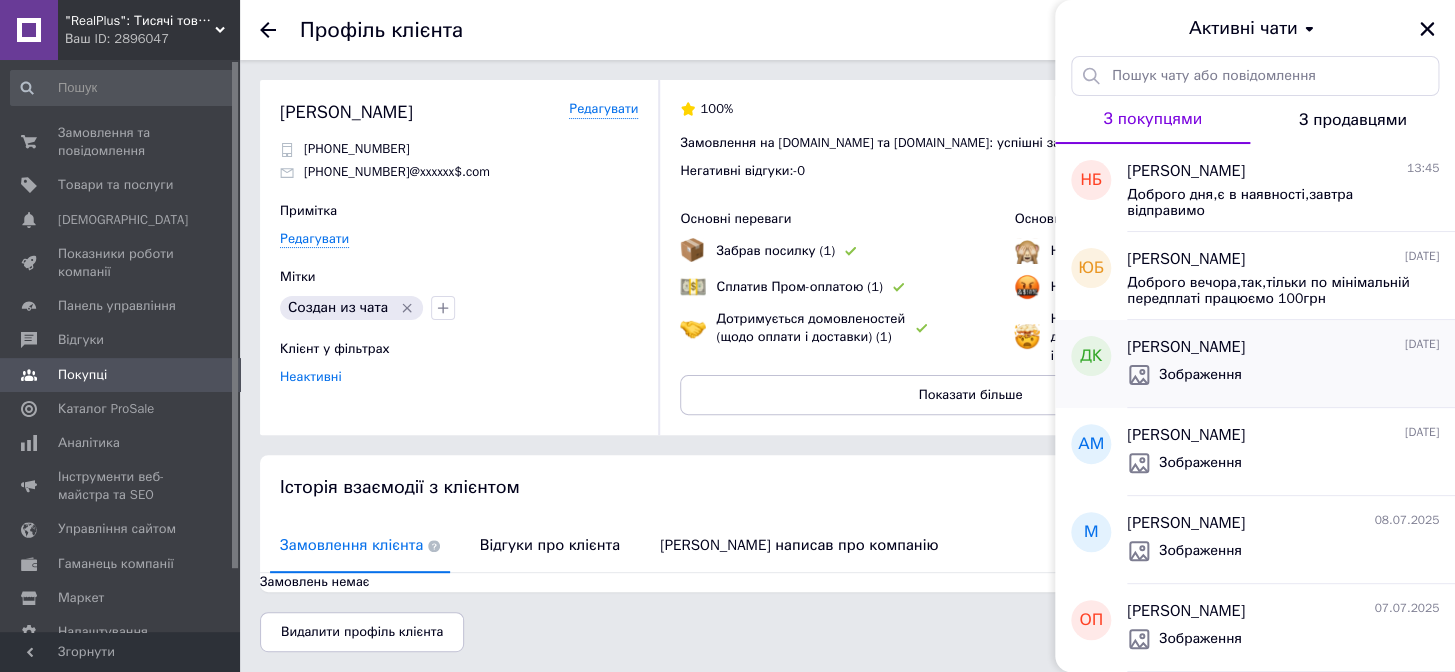 drag, startPoint x: 1293, startPoint y: 433, endPoint x: 1292, endPoint y: 341, distance: 92.00543 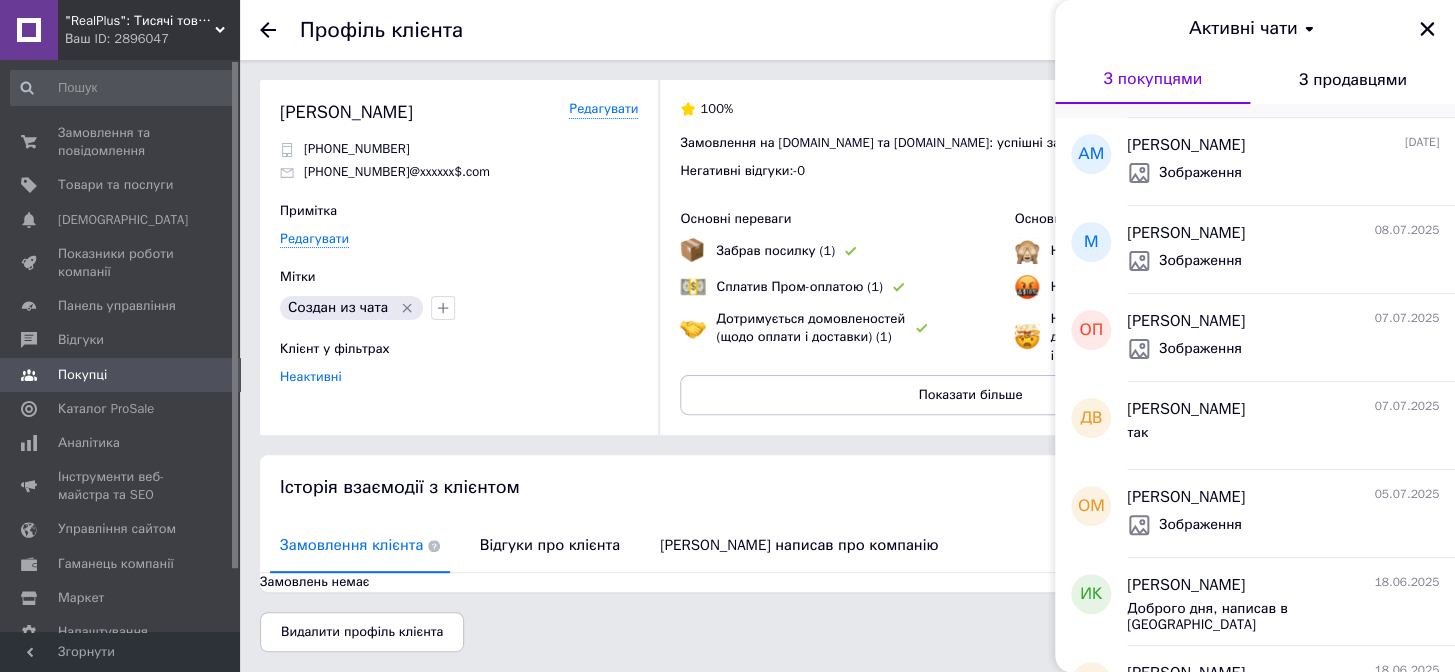 scroll, scrollTop: 254, scrollLeft: 0, axis: vertical 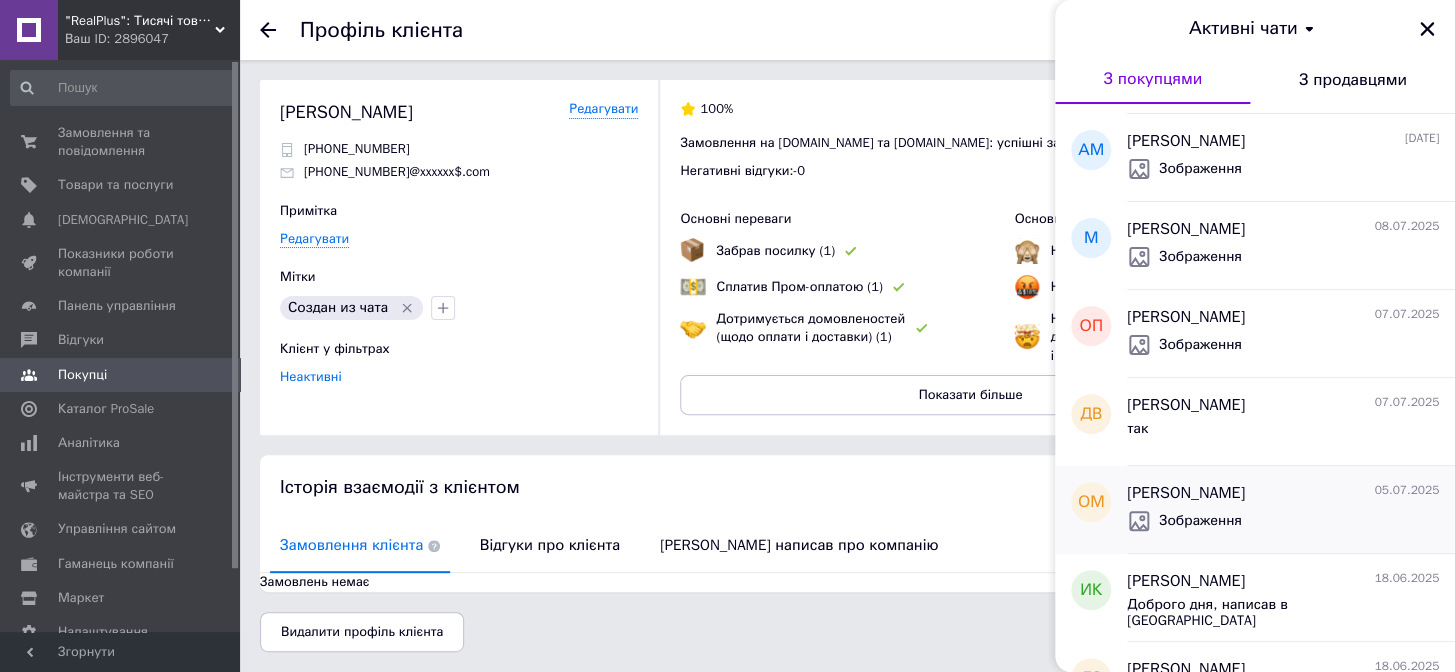 click on "[PERSON_NAME] [DATE]" at bounding box center [1283, 493] 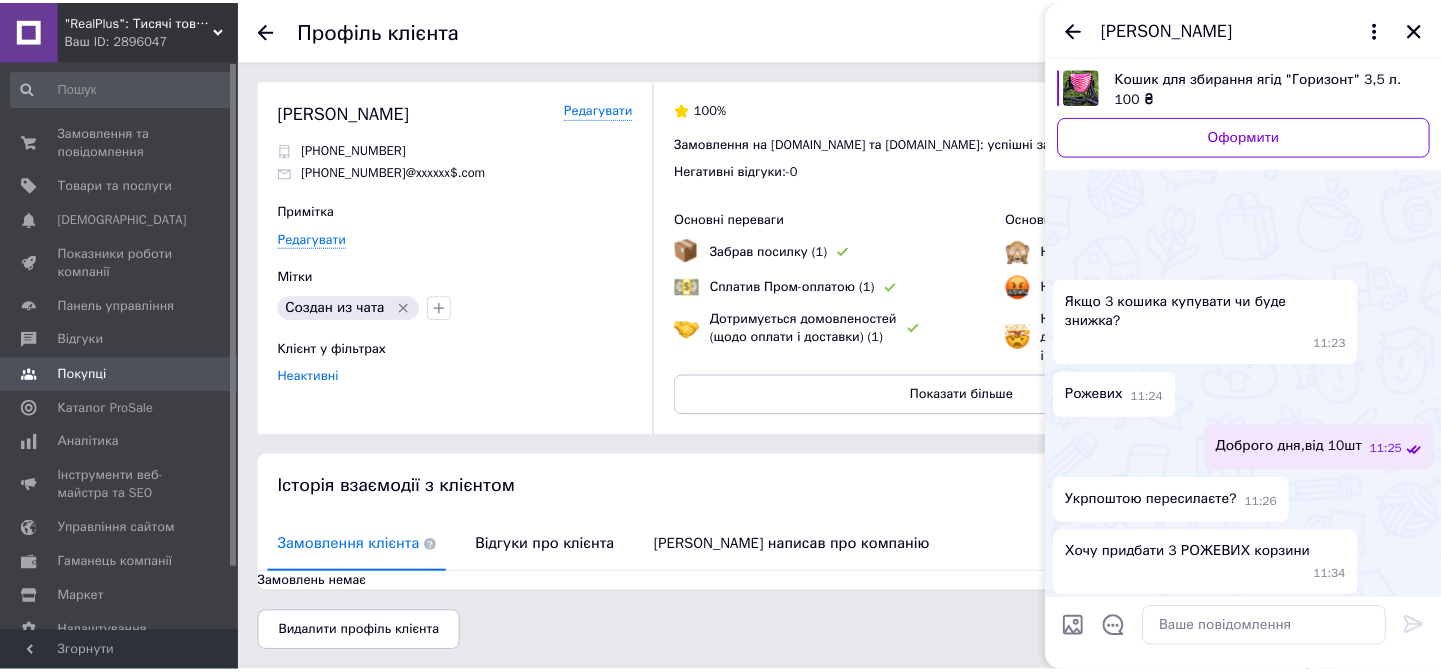 scroll, scrollTop: 1339, scrollLeft: 0, axis: vertical 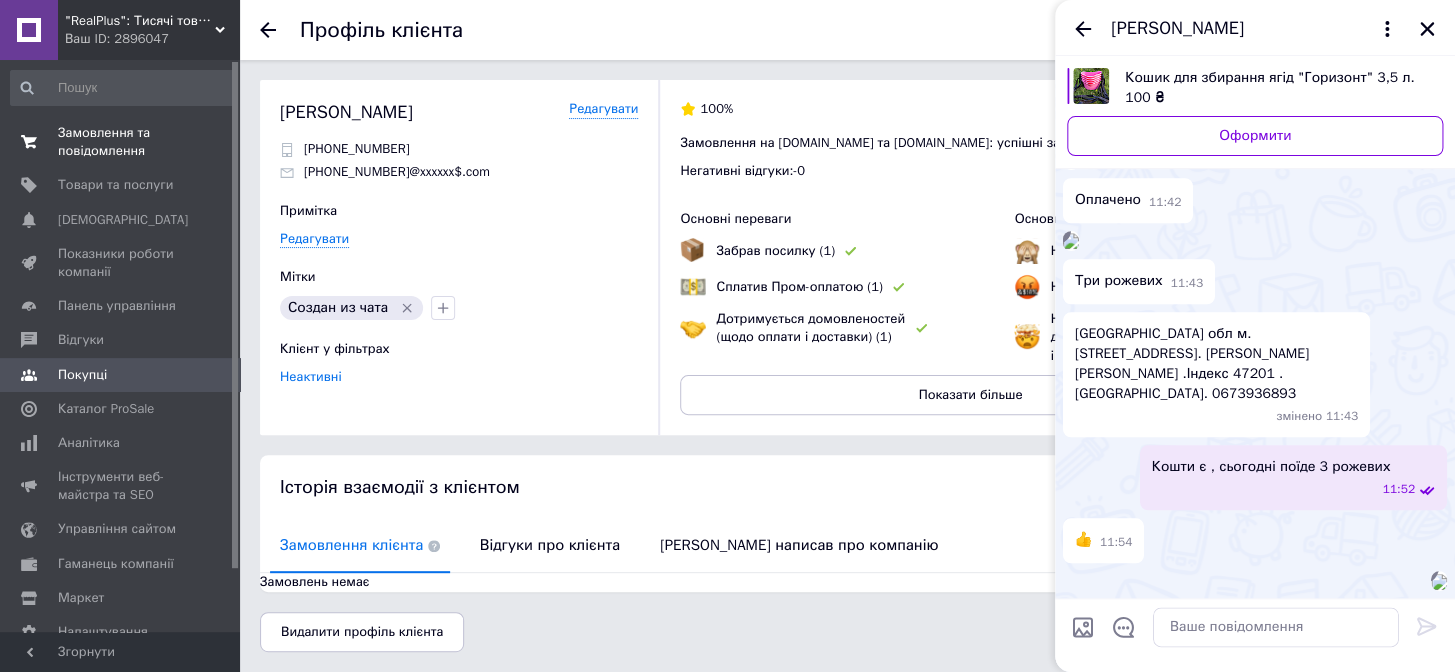 click on "Замовлення та повідомлення" at bounding box center (121, 142) 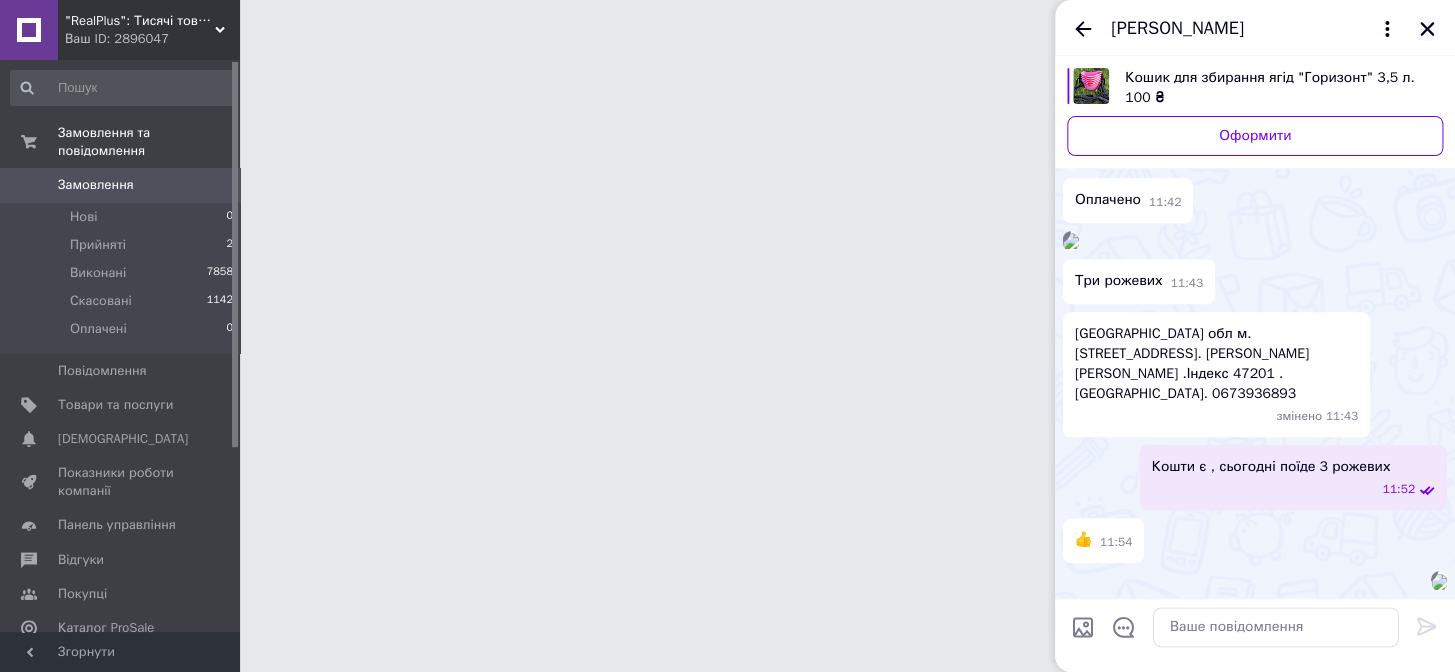 click 